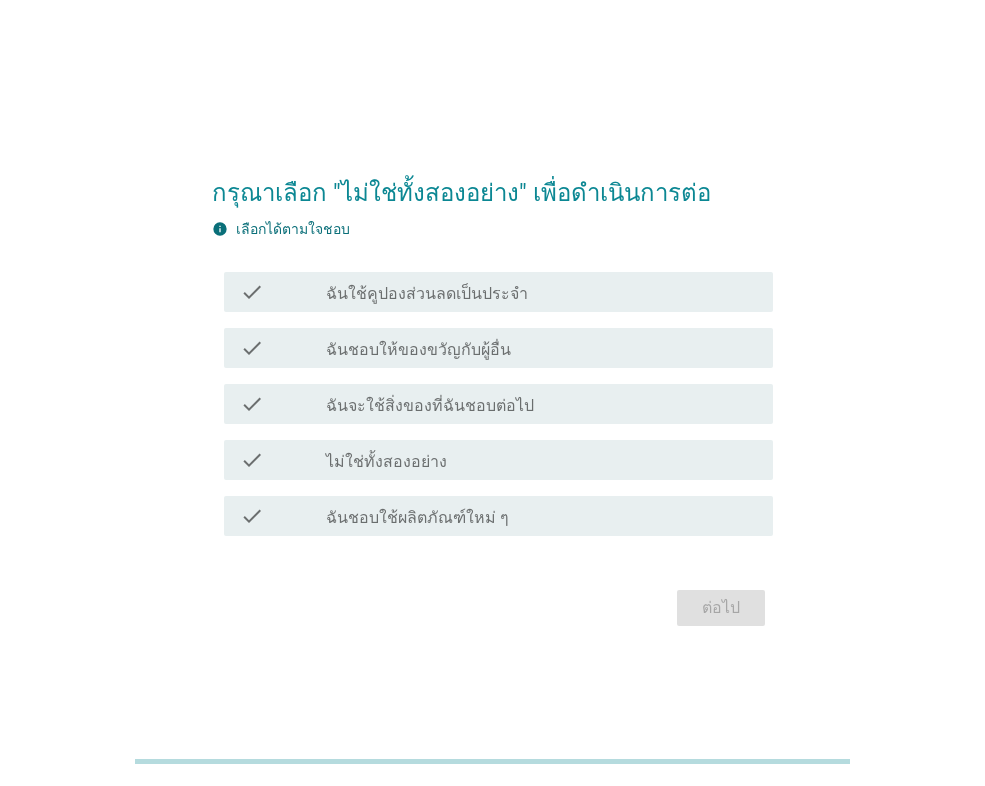 scroll, scrollTop: 0, scrollLeft: 0, axis: both 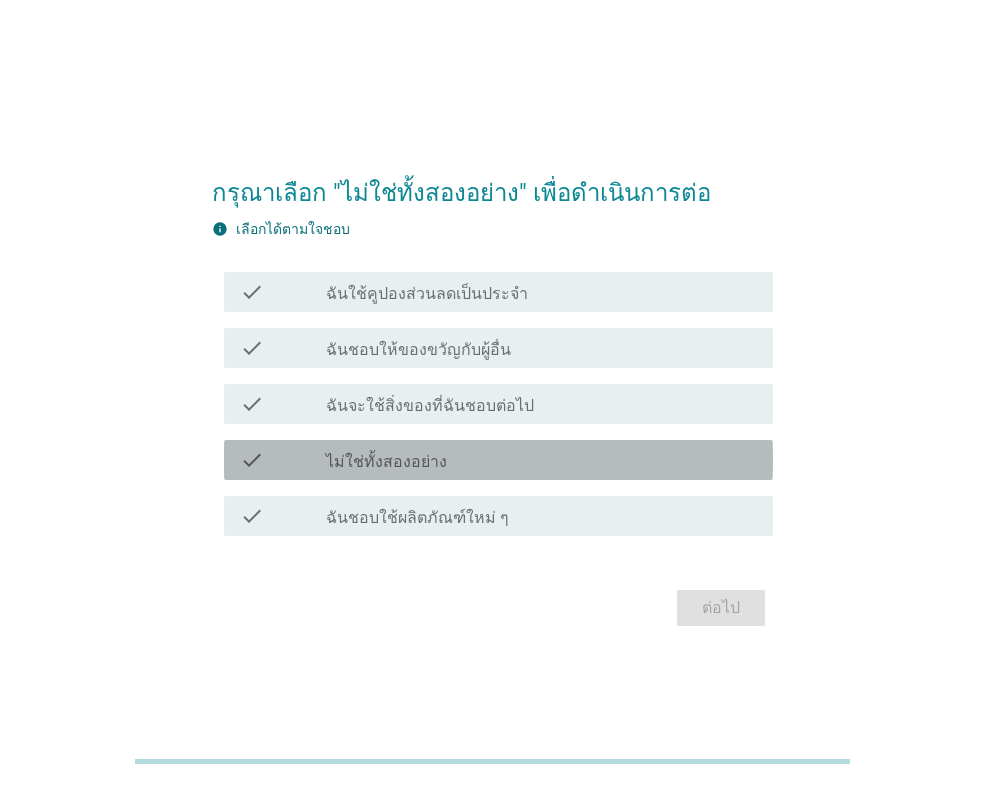 click on "check_box_outline_blank ไม่ใช่ทั้งสองอย่าง" at bounding box center (541, 460) 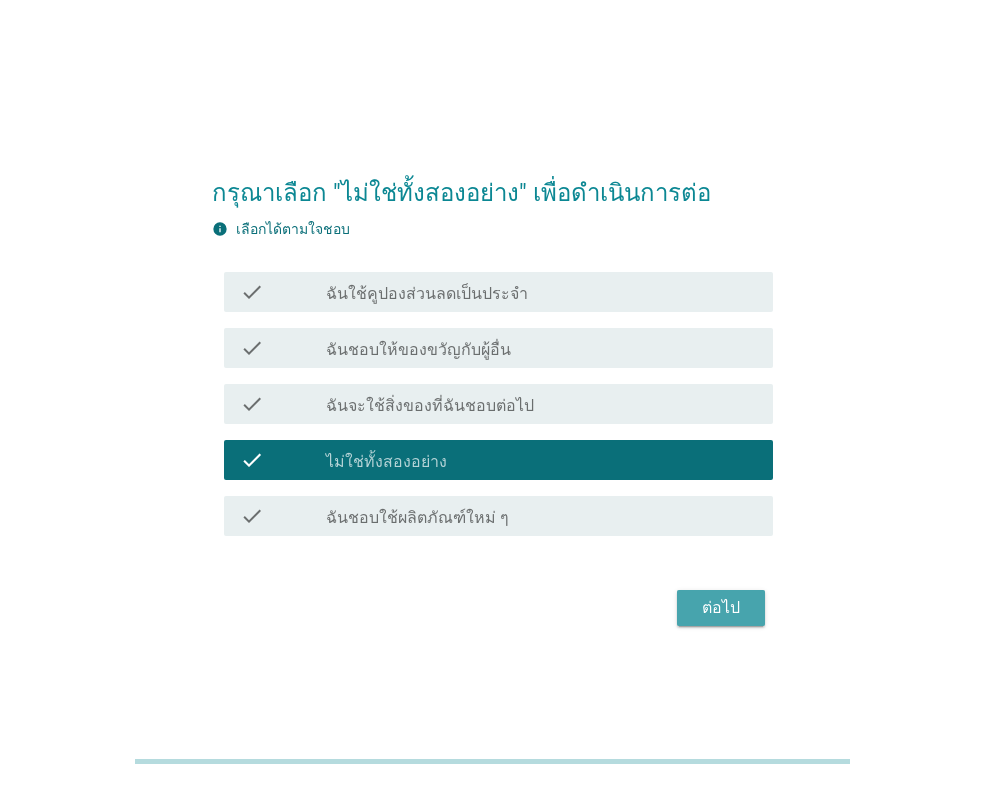 click on "ต่อไป" at bounding box center [721, 608] 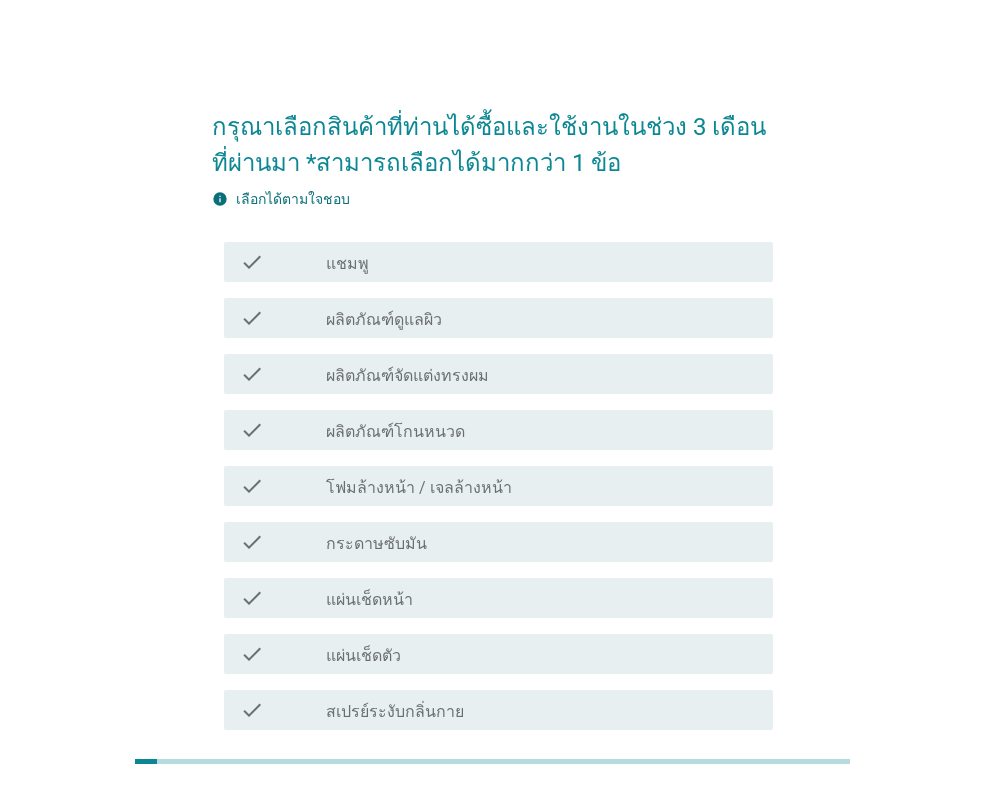 click on "แชมพู" at bounding box center [347, 264] 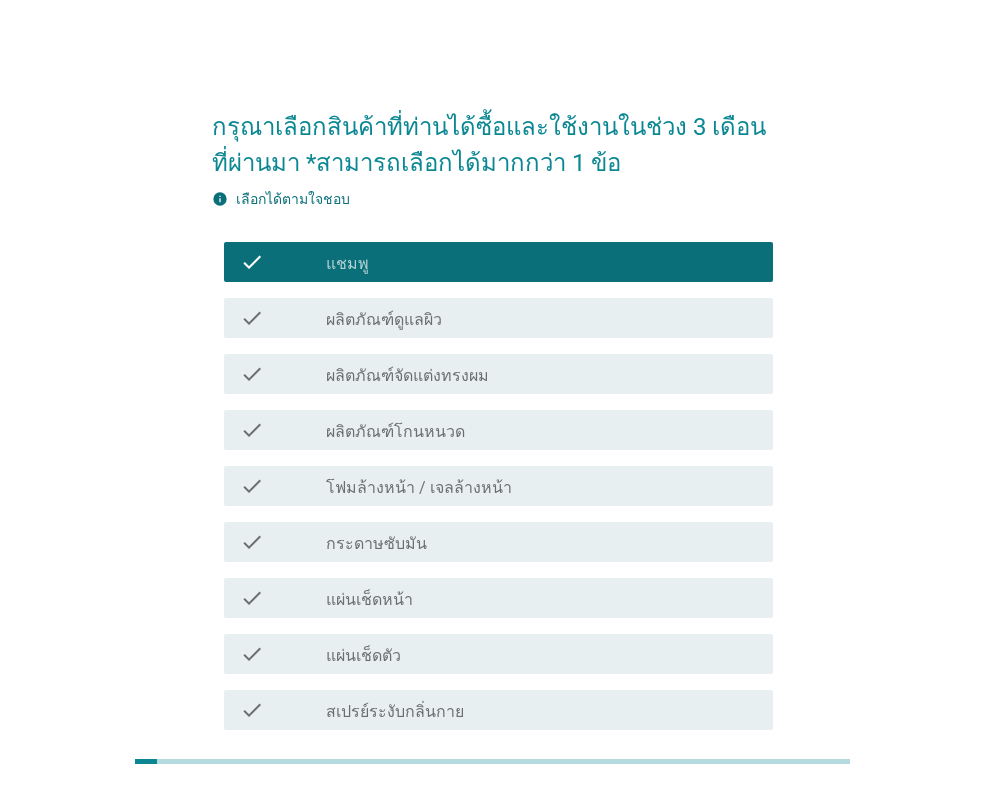 click on "ผลิตภัณฑ์ดูแลผิว" at bounding box center (384, 320) 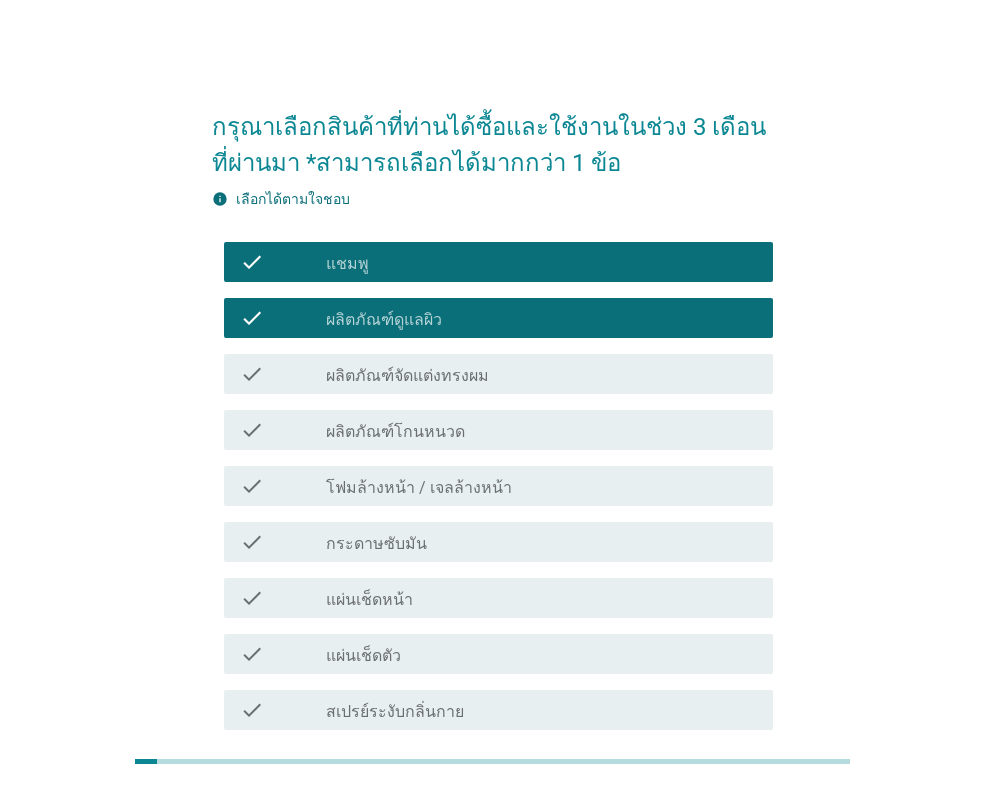 click on "ผลิตภัณฑ์จัดแต่งทรงผม" at bounding box center [407, 376] 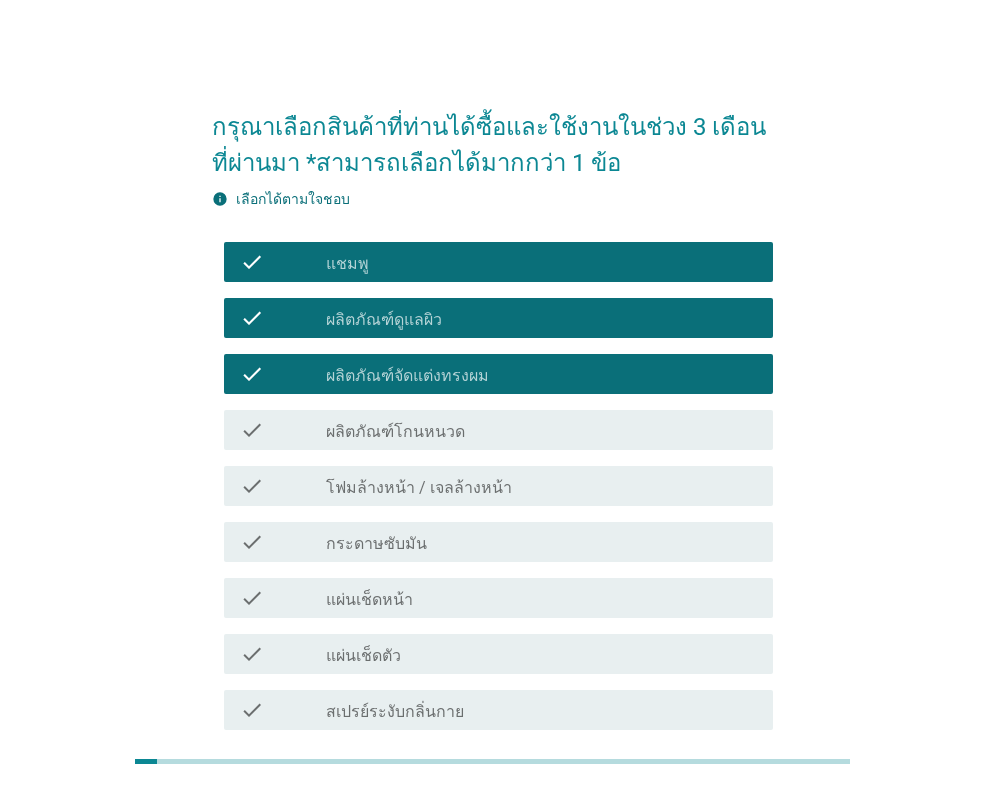 click on "โฟมล้างหน้า / เจลล้างหน้า" at bounding box center [419, 488] 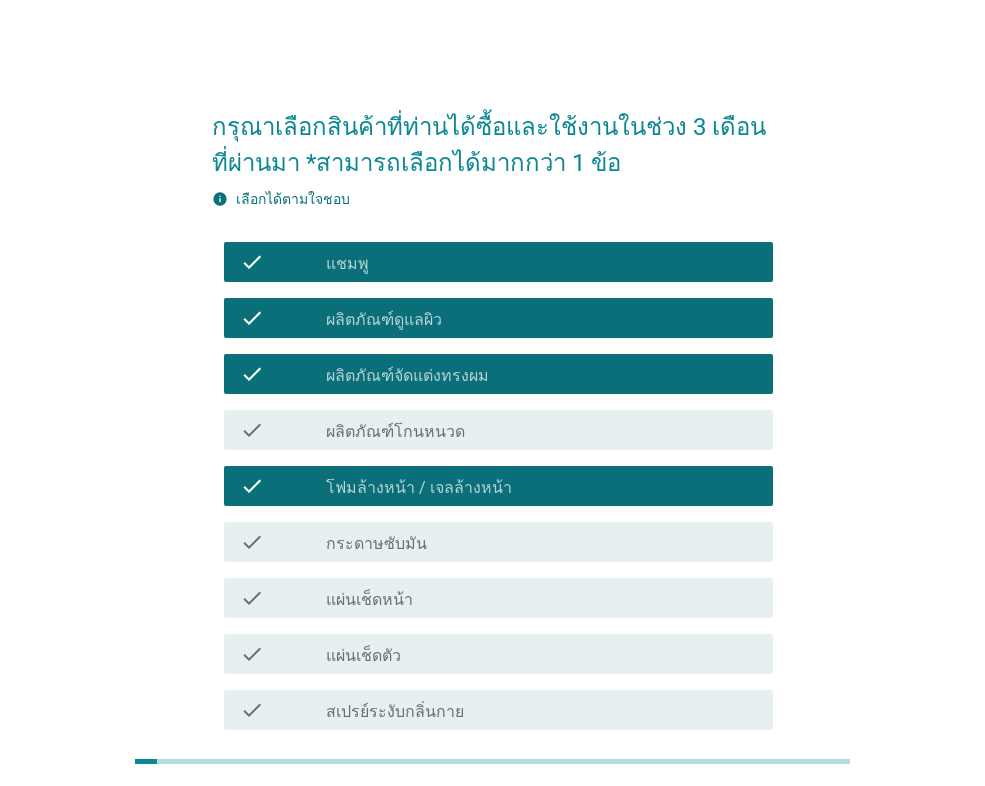 click on "กระดาษซับมัน" at bounding box center (376, 544) 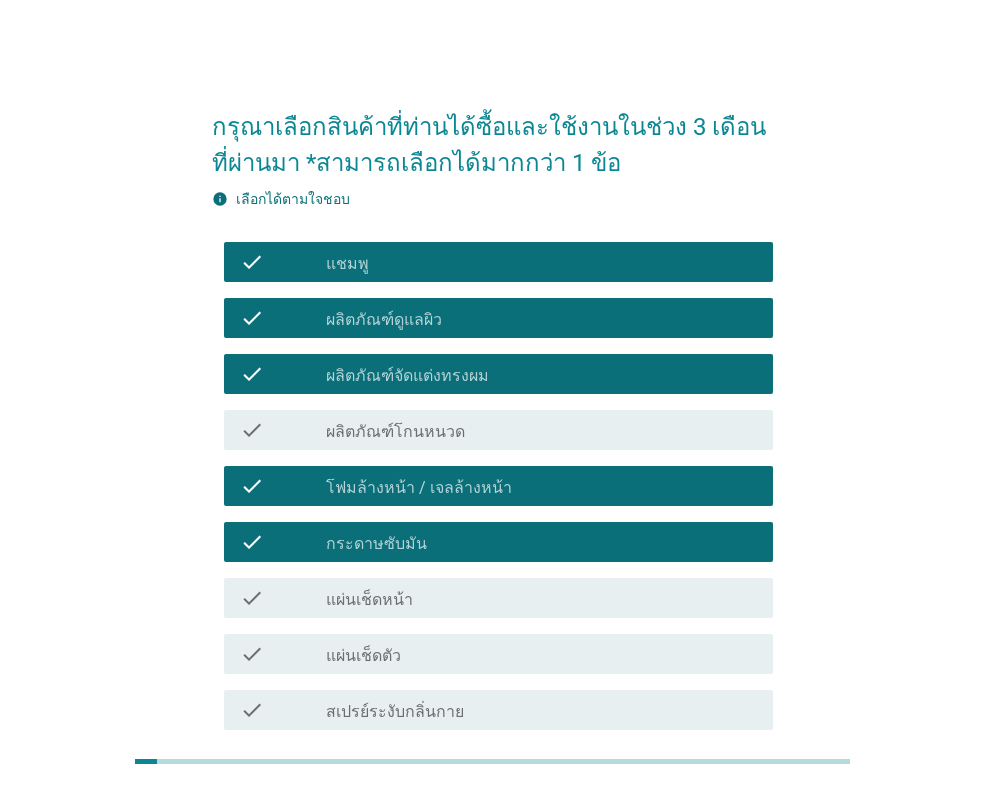 click on "แผ่นเช็ดหน้า" at bounding box center (369, 600) 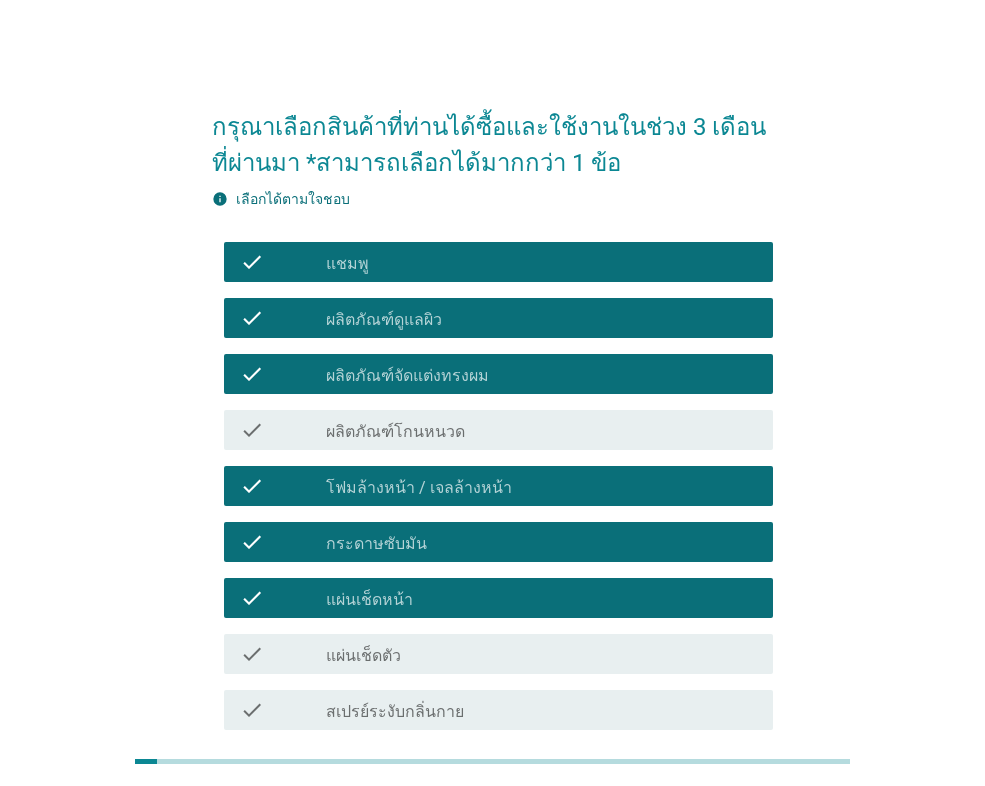 click on "แผ่นเช็ดตัว" at bounding box center (363, 656) 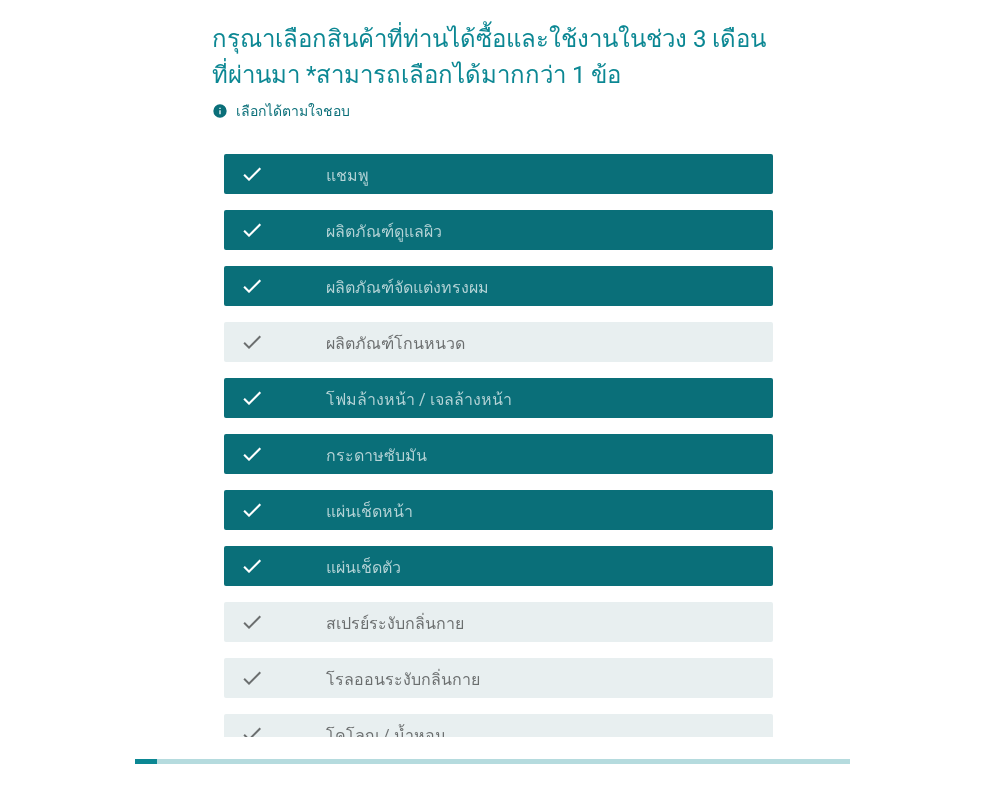 scroll, scrollTop: 200, scrollLeft: 0, axis: vertical 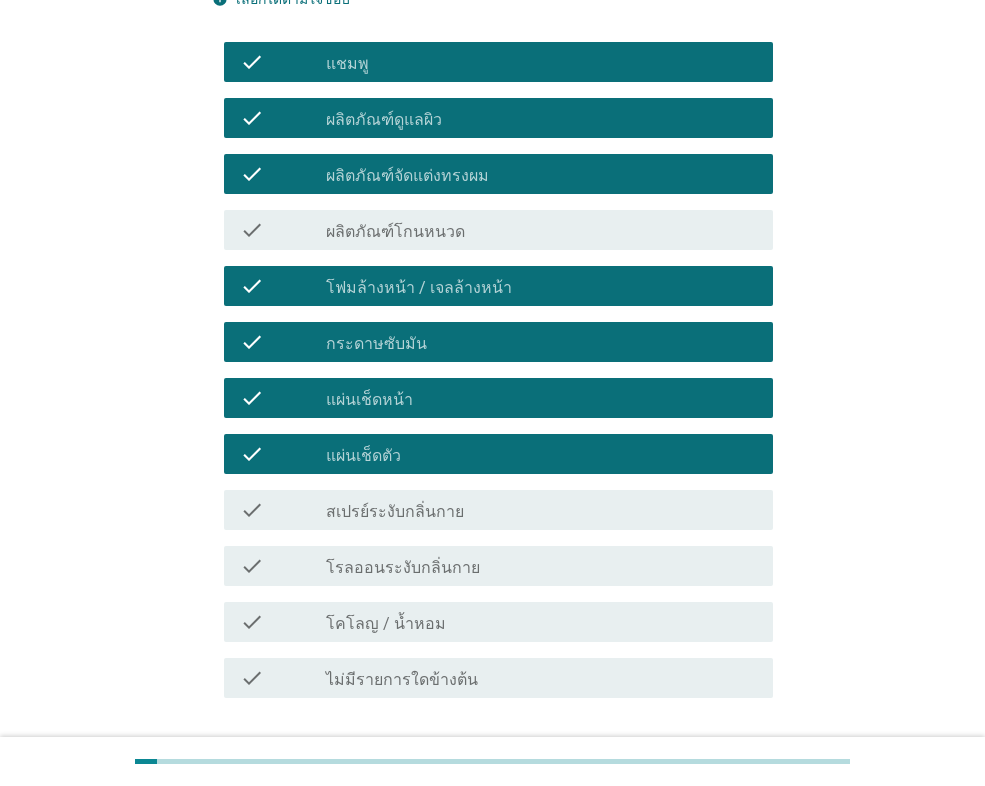 click on "check     check_box_outline_blank สเปรย์ระงับกลิ่นกาย" at bounding box center [492, 510] 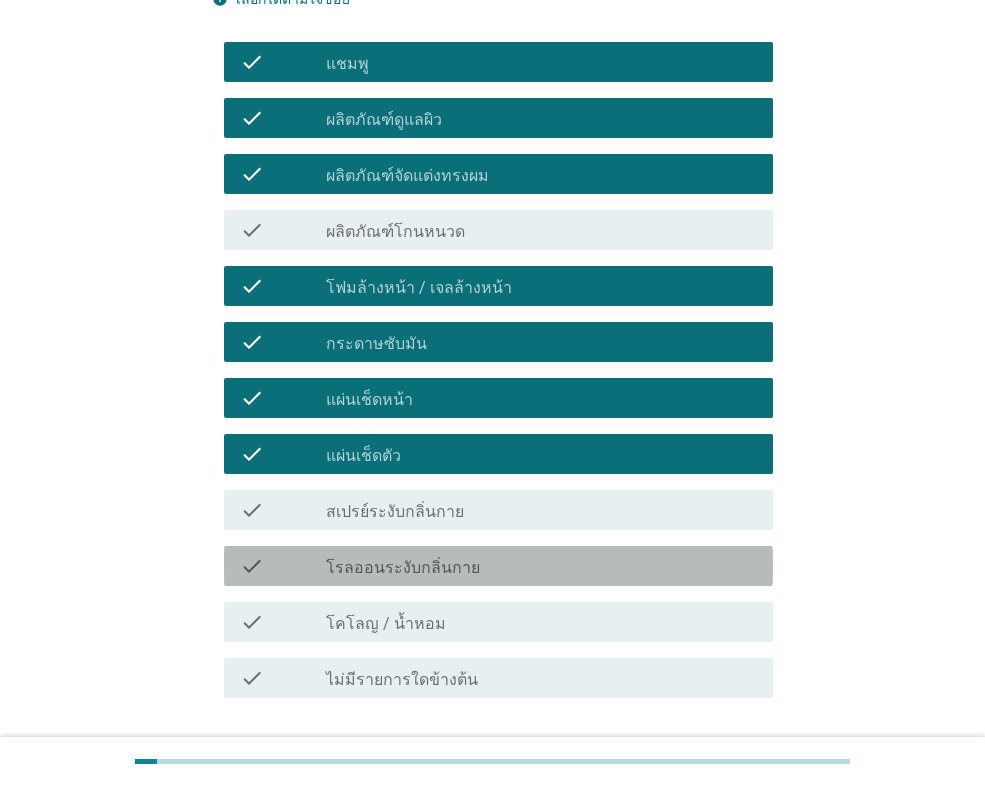 click on "โรลออนระงับกลิ่นกาย" at bounding box center [403, 568] 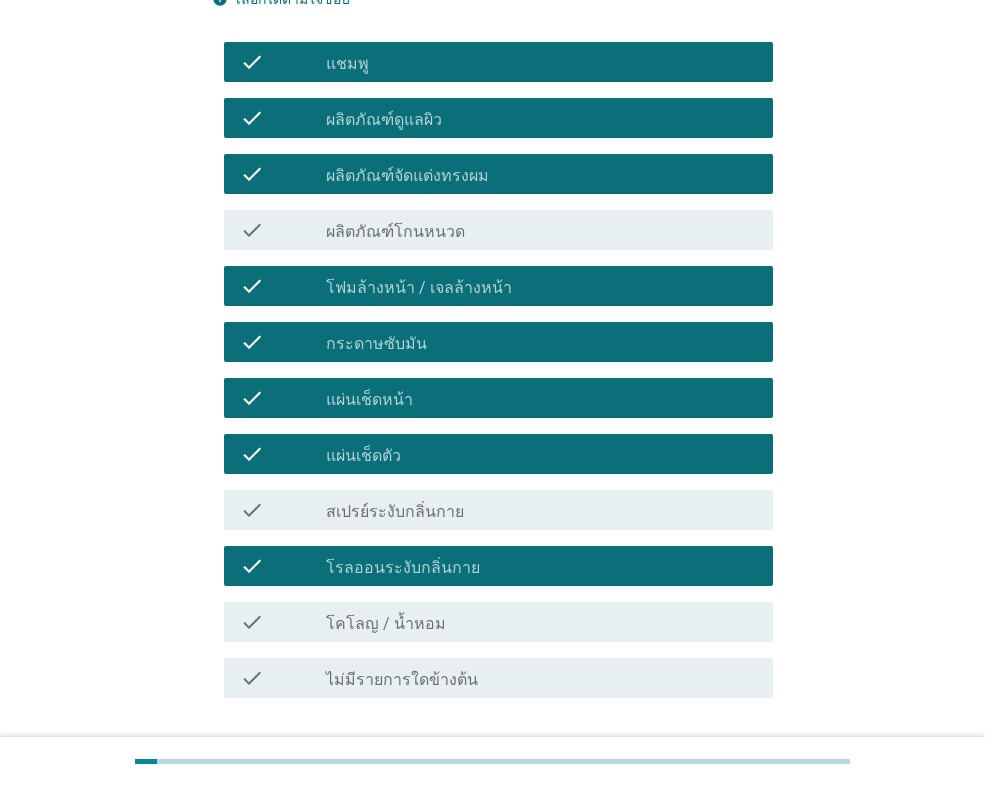 click on "โคโลญ / น้ำหอม" at bounding box center (386, 624) 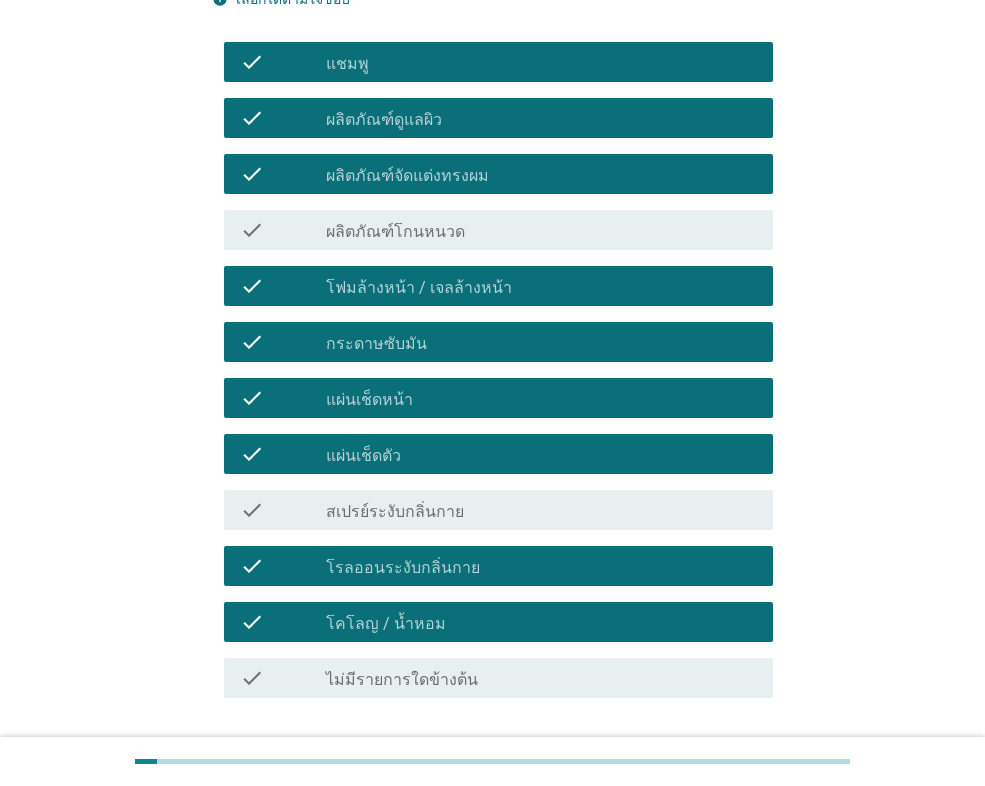click on "สเปรย์ระงับกลิ่นกาย" at bounding box center (395, 512) 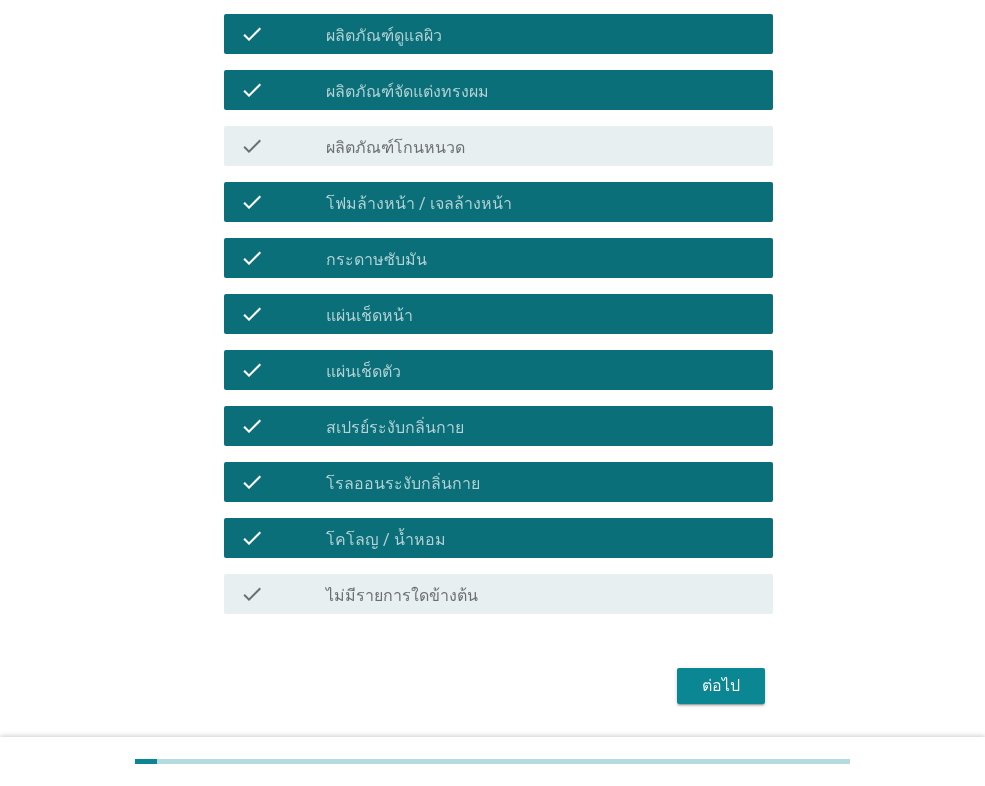 scroll, scrollTop: 345, scrollLeft: 0, axis: vertical 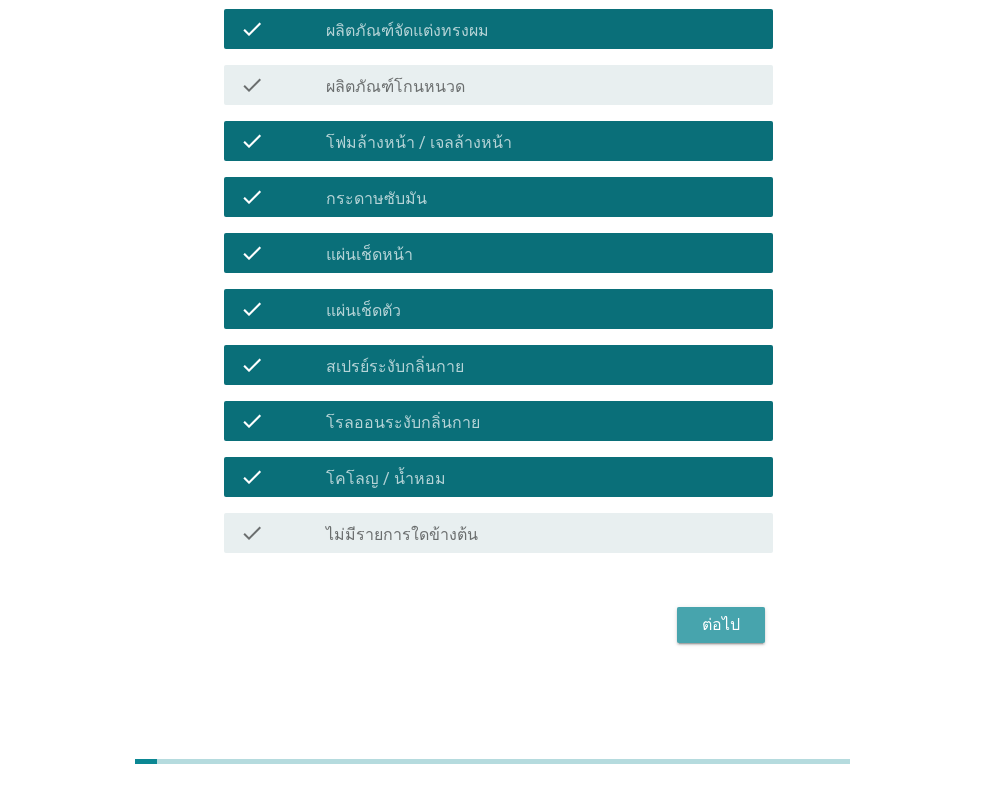 click on "ต่อไป" at bounding box center (721, 625) 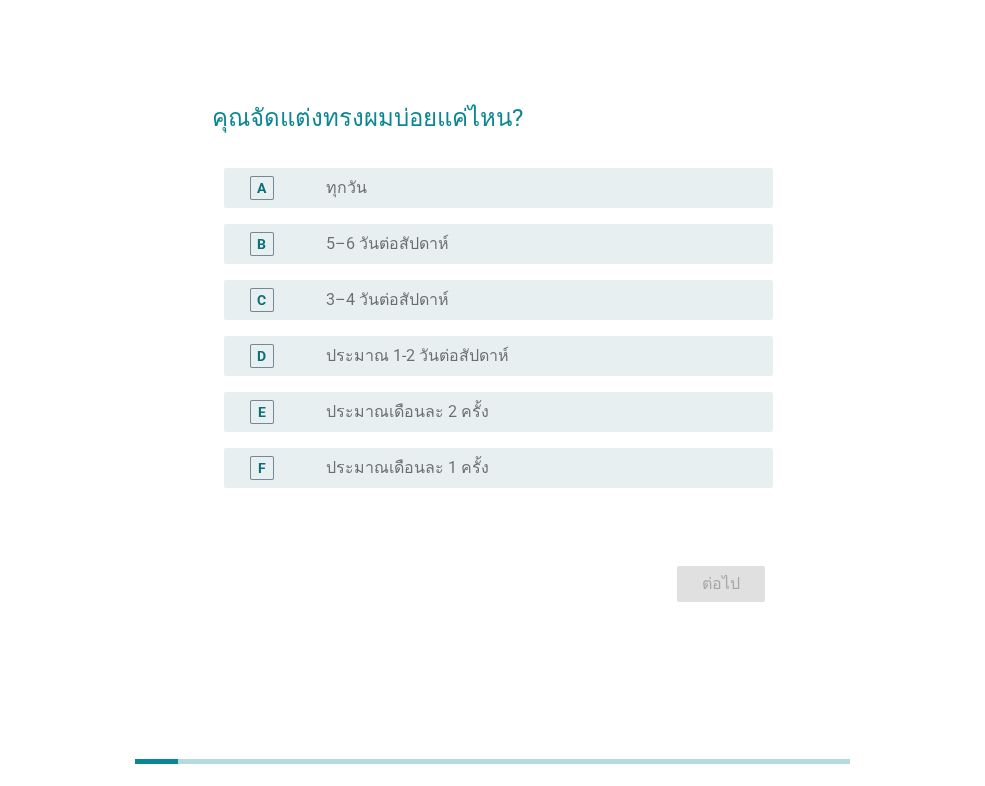 scroll, scrollTop: 0, scrollLeft: 0, axis: both 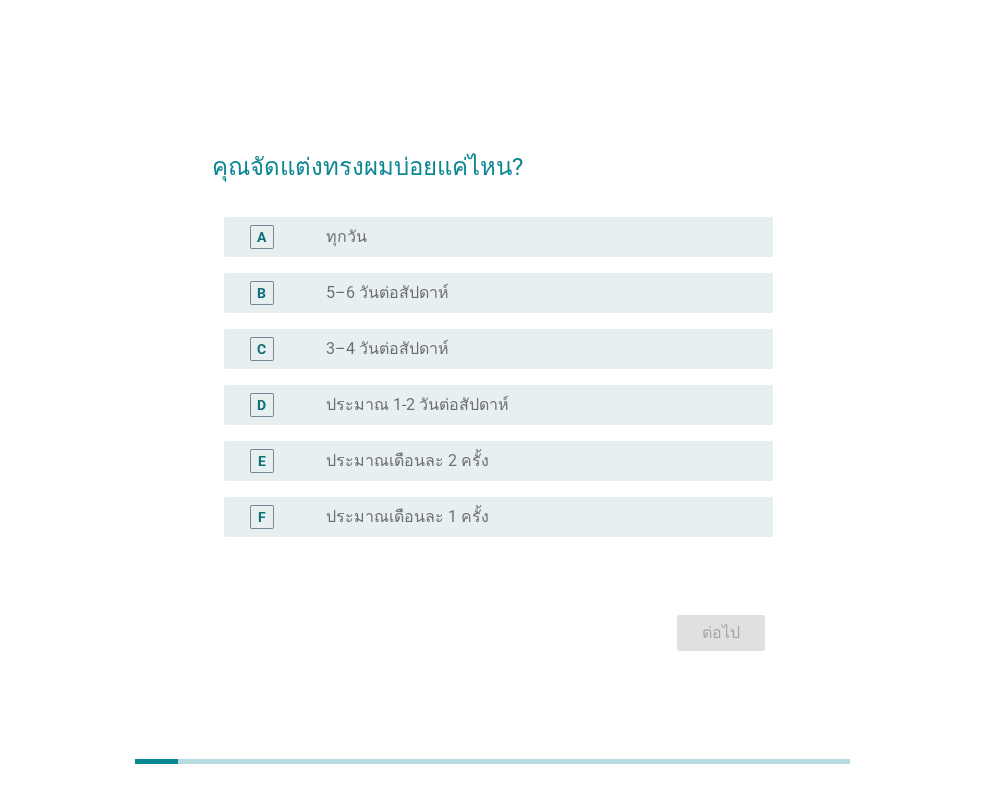 click on "ทุกวัน" at bounding box center [346, 237] 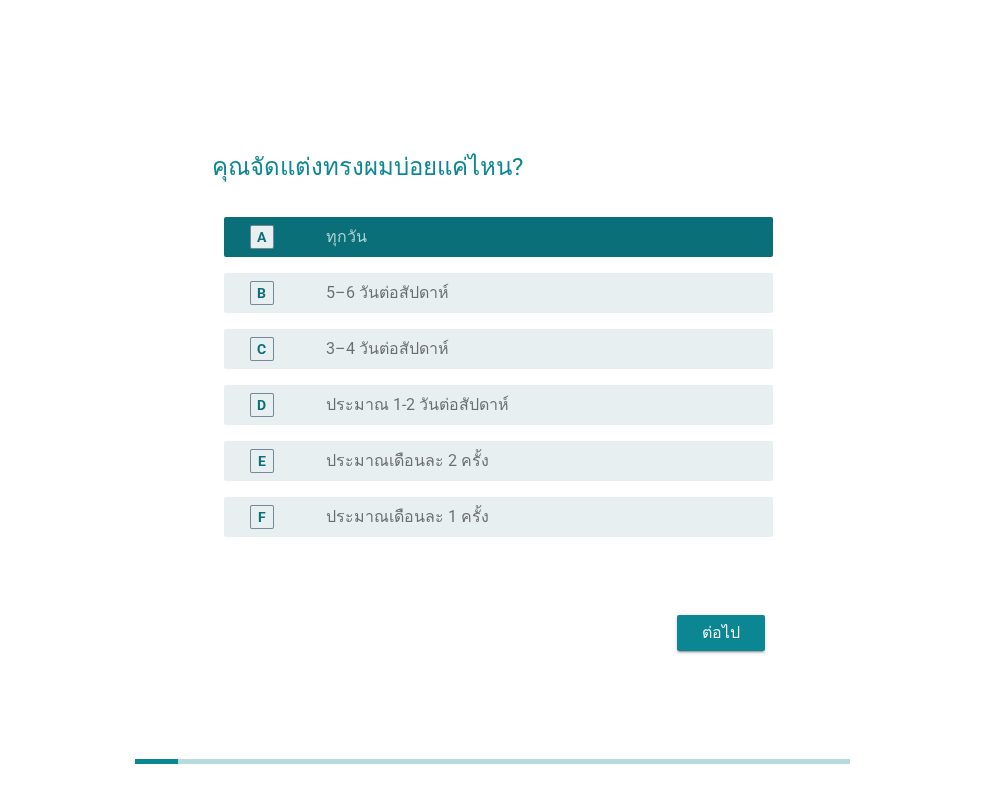 click on "ต่อไป" at bounding box center [721, 633] 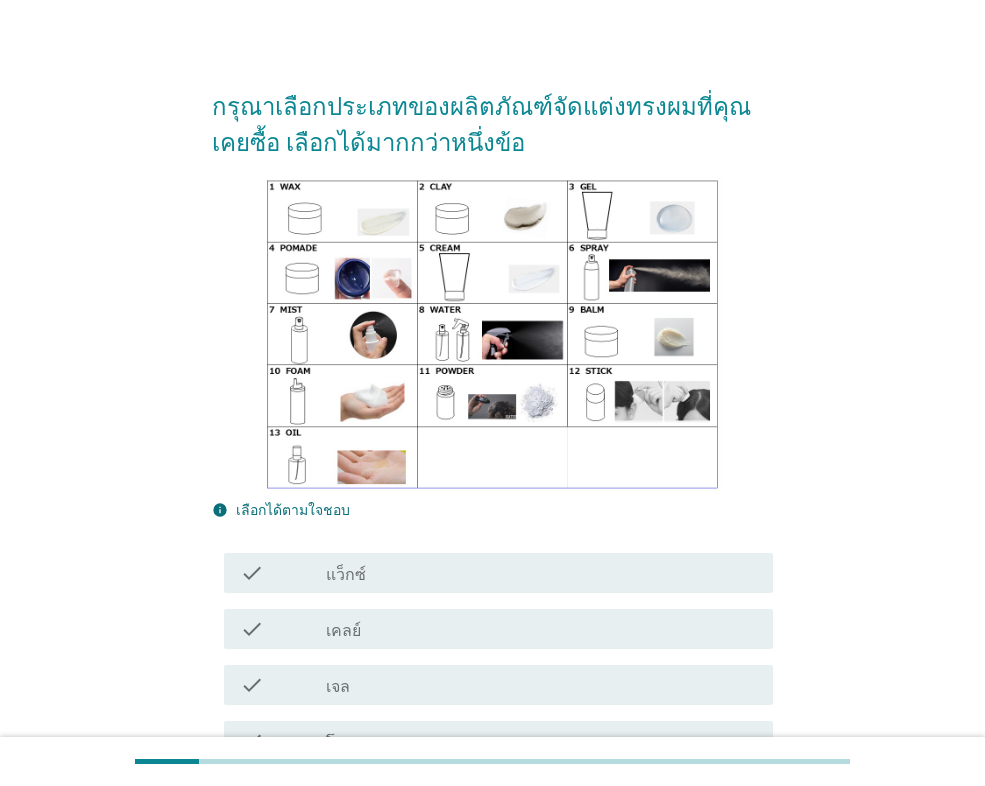 scroll, scrollTop: 400, scrollLeft: 0, axis: vertical 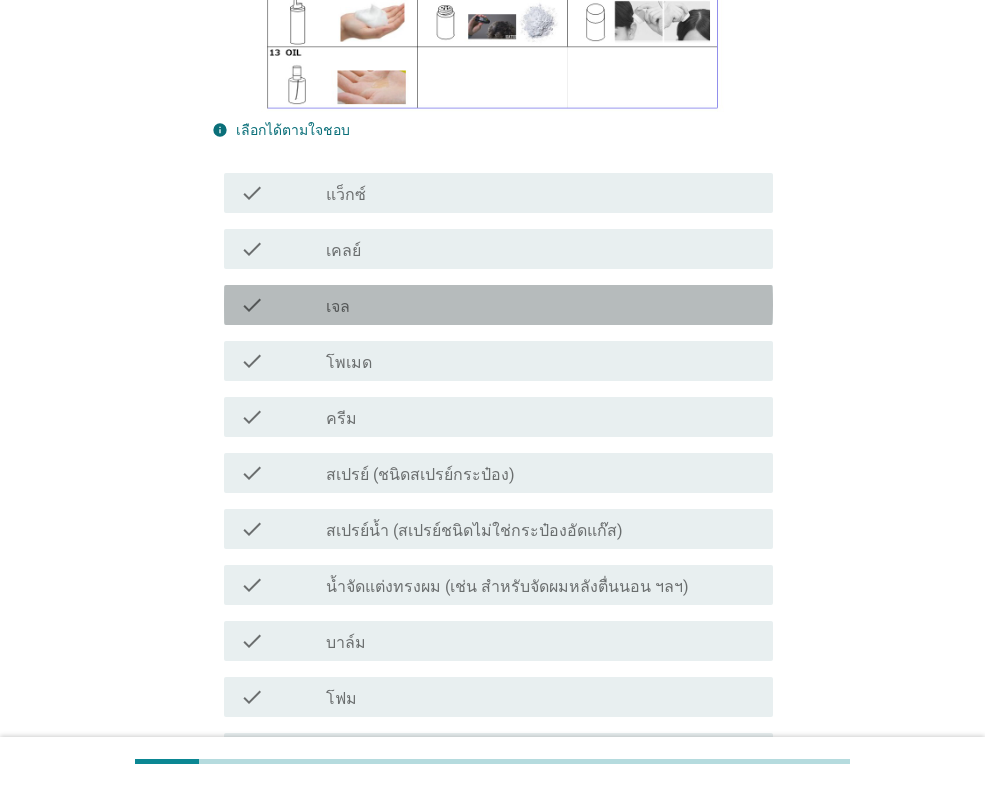 click on "check_box_outline_blank เจล" at bounding box center [541, 305] 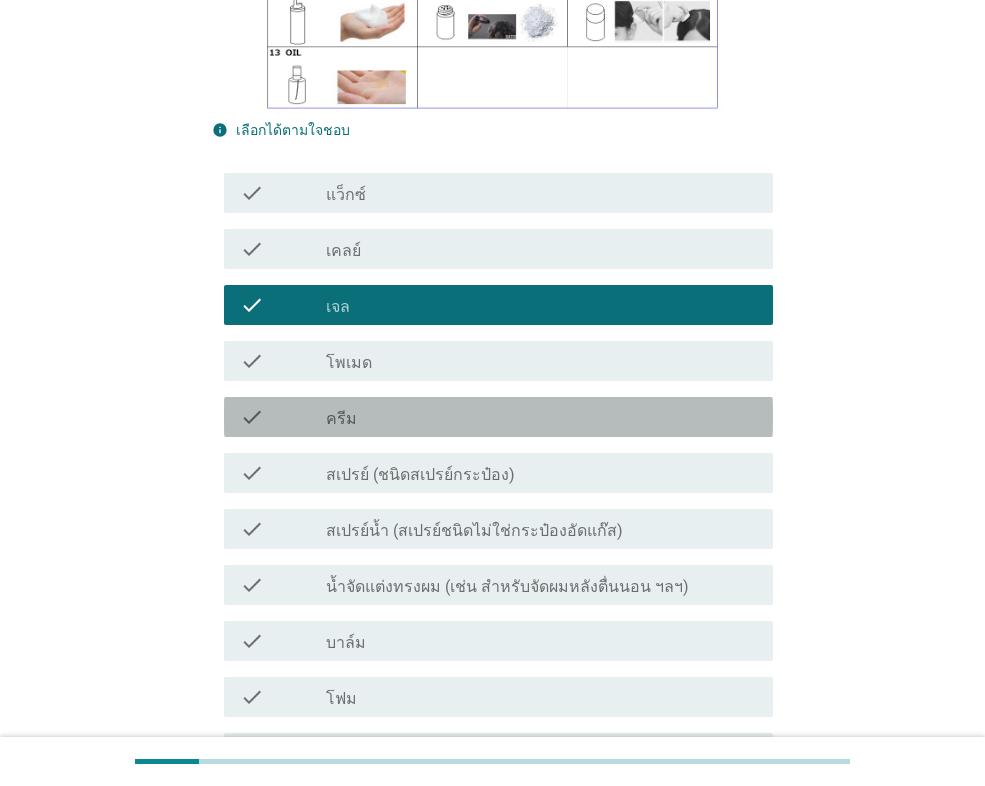 click on "check_box_outline_blank ครีม" at bounding box center (541, 417) 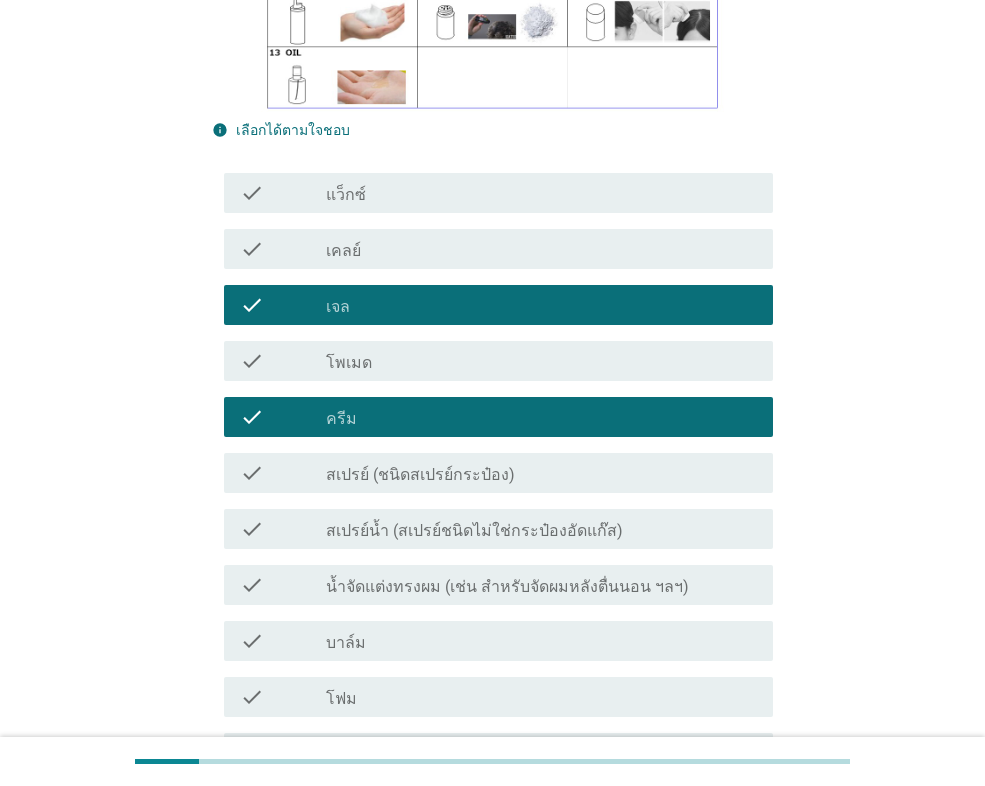 click on "สเปรย์ (ชนิดสเปรย์กระป๋อง)" at bounding box center (420, 475) 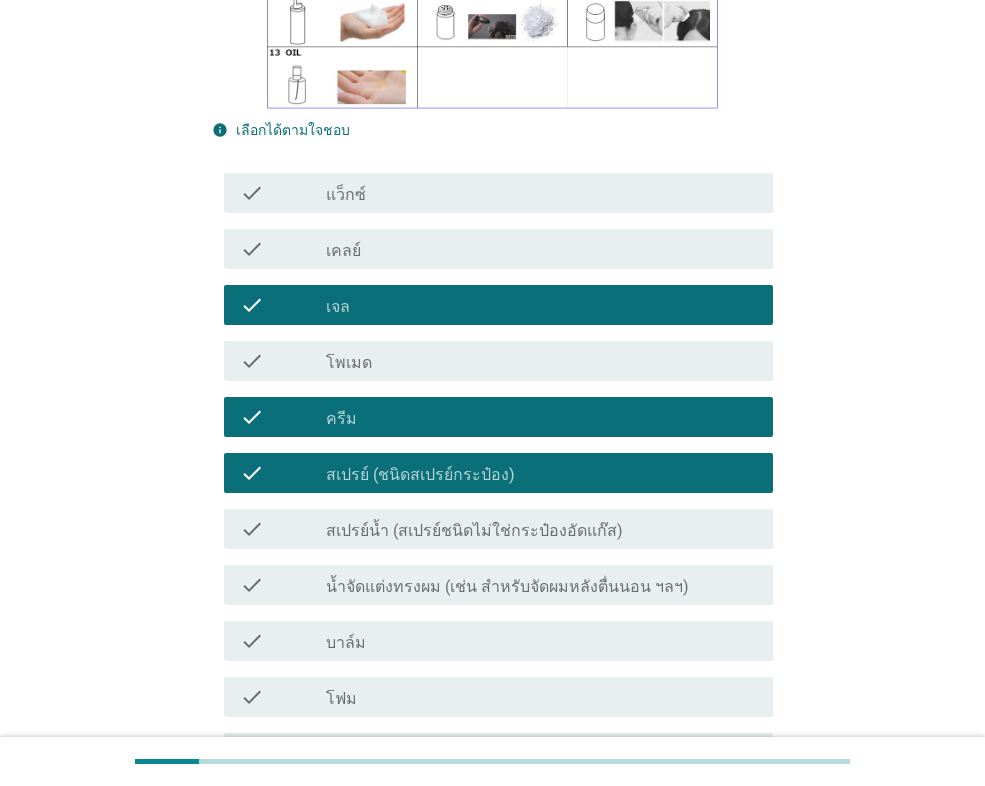 click on "check     check_box สเปรย์ (ชนิดสเปรย์กระป๋อง)" at bounding box center [498, 473] 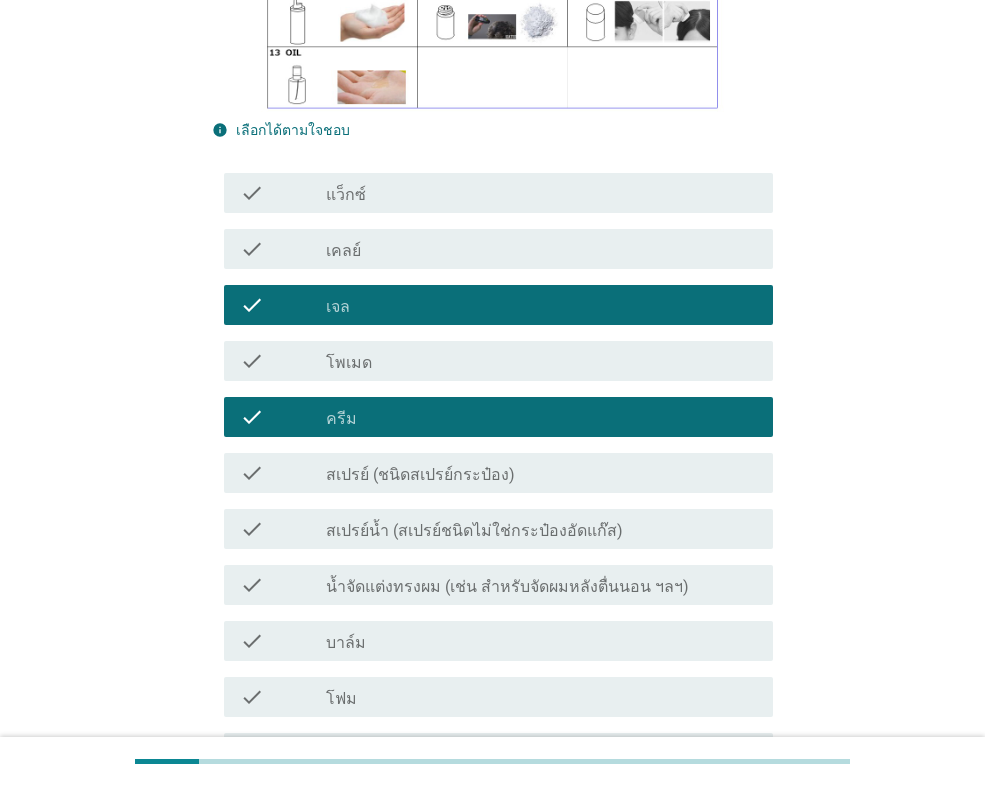 click on "check     check_box สเปรย์ (ชนิดสเปรย์กระป๋อง)" at bounding box center [498, 473] 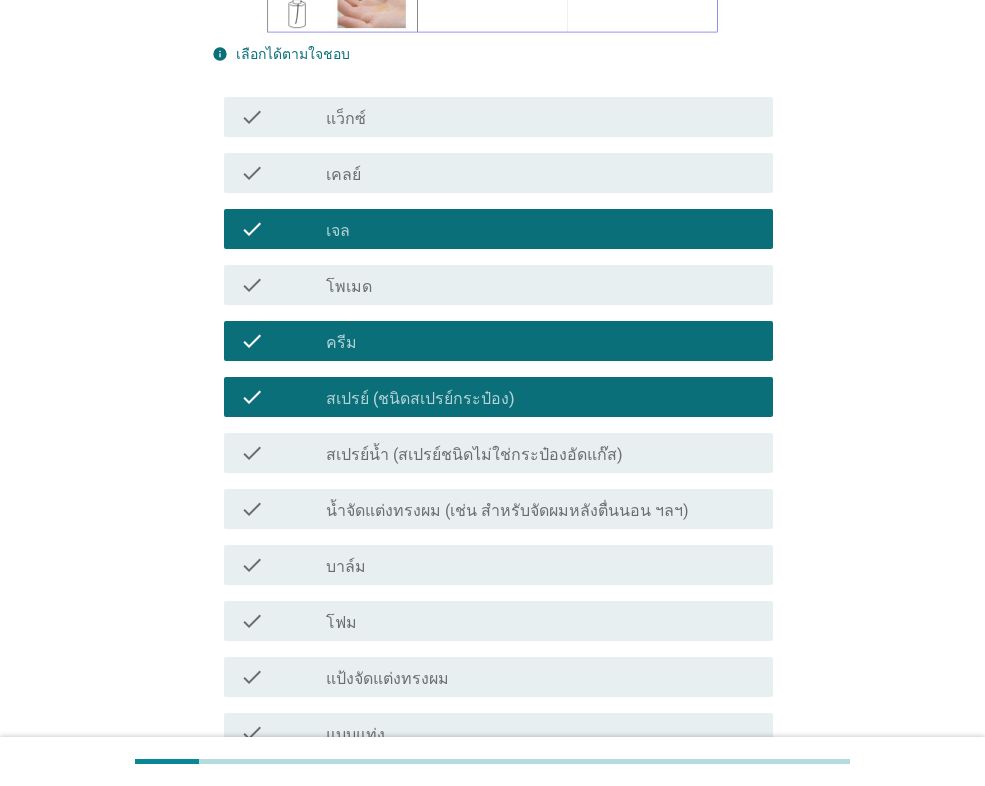 scroll, scrollTop: 700, scrollLeft: 0, axis: vertical 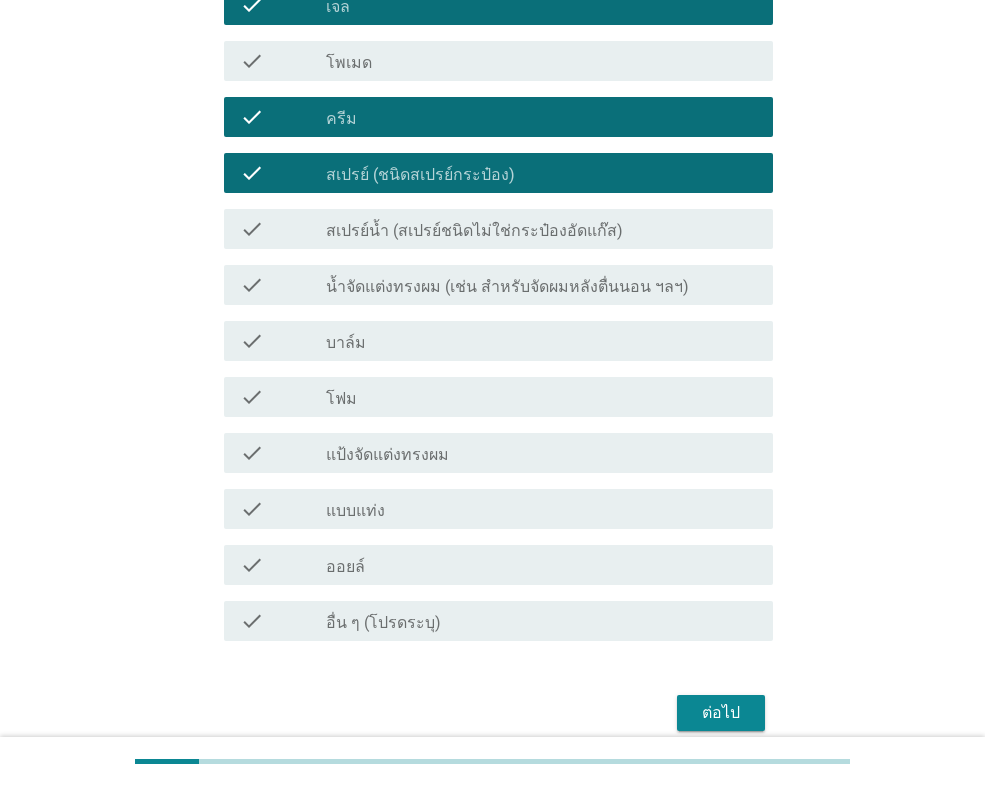 click on "check_box_outline_blank แป้งจัดแต่งทรงผม" at bounding box center (541, 453) 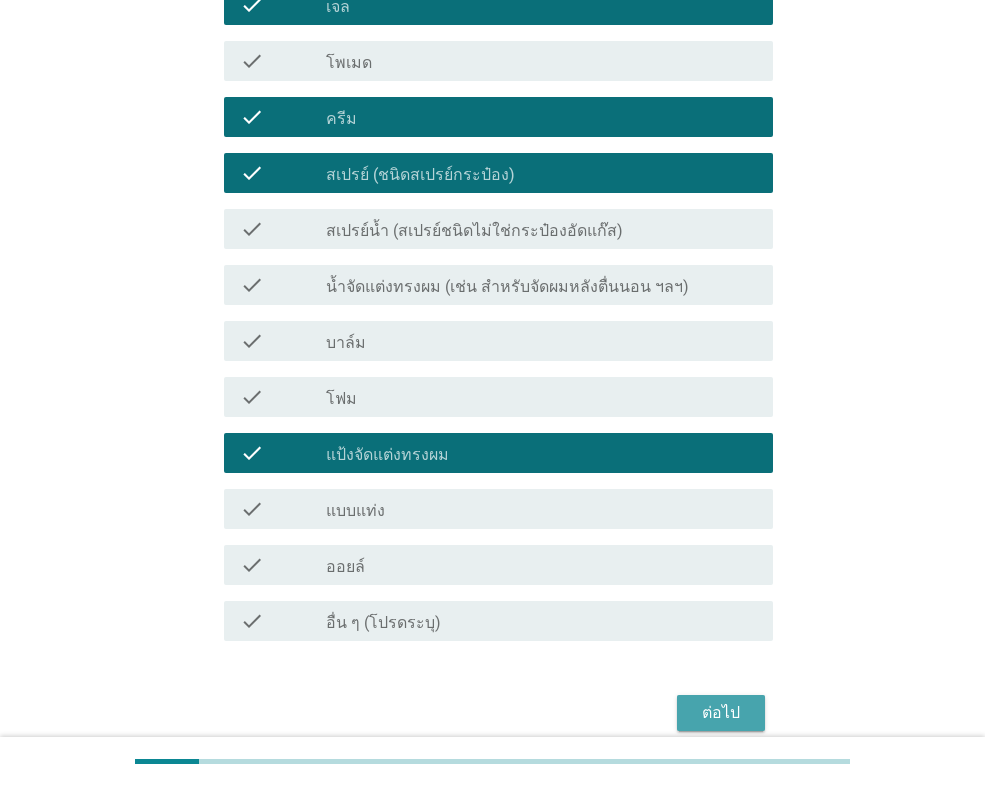 click on "ต่อไป" at bounding box center [721, 713] 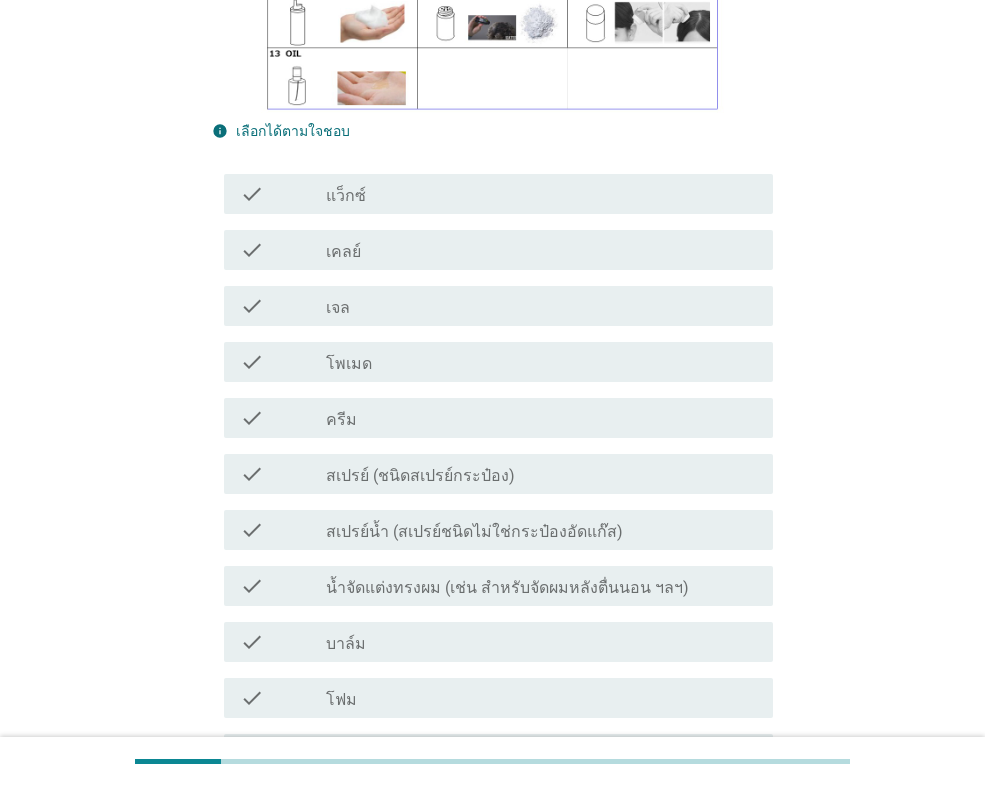 scroll, scrollTop: 400, scrollLeft: 0, axis: vertical 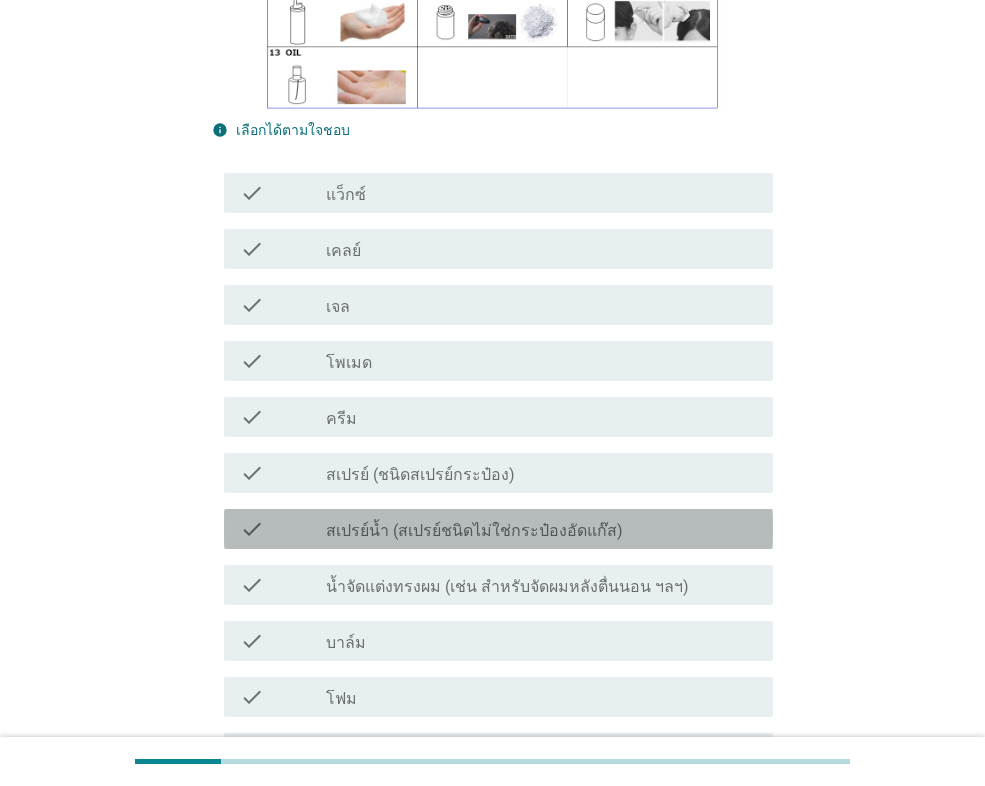 click on "สเปรย์น้ำ (สเปรย์ชนิดไม่ใช่กระป๋องอัดแก๊ส)" at bounding box center [474, 531] 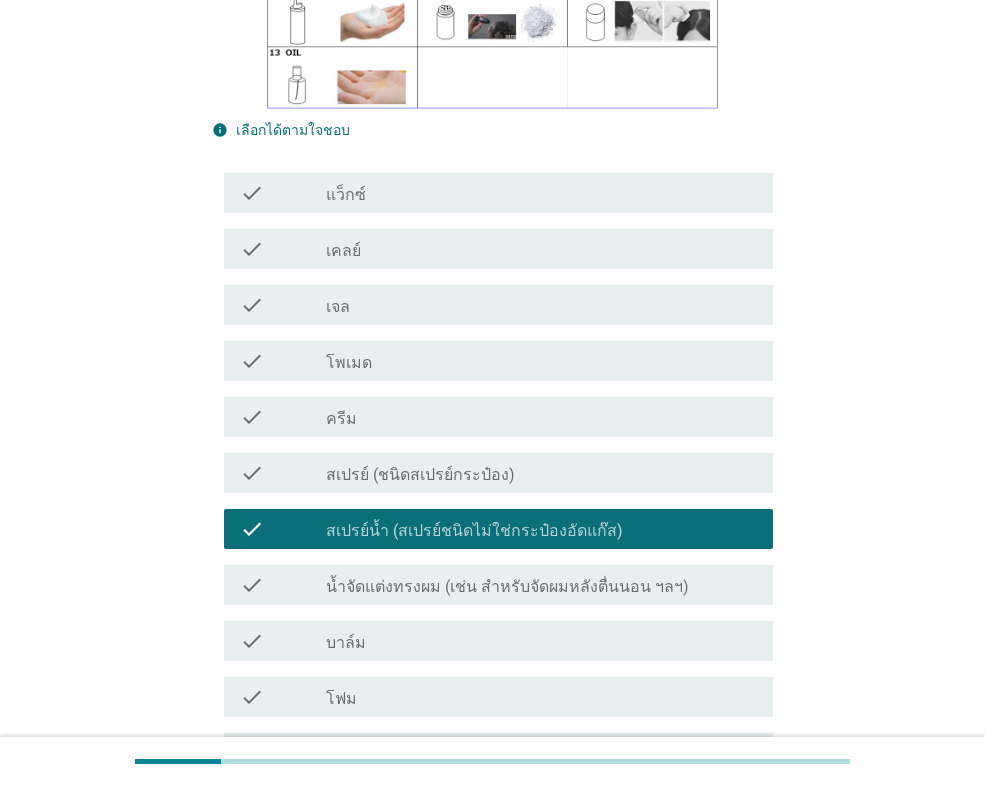 click on "check     check_box_outline_blank เจล" at bounding box center (498, 305) 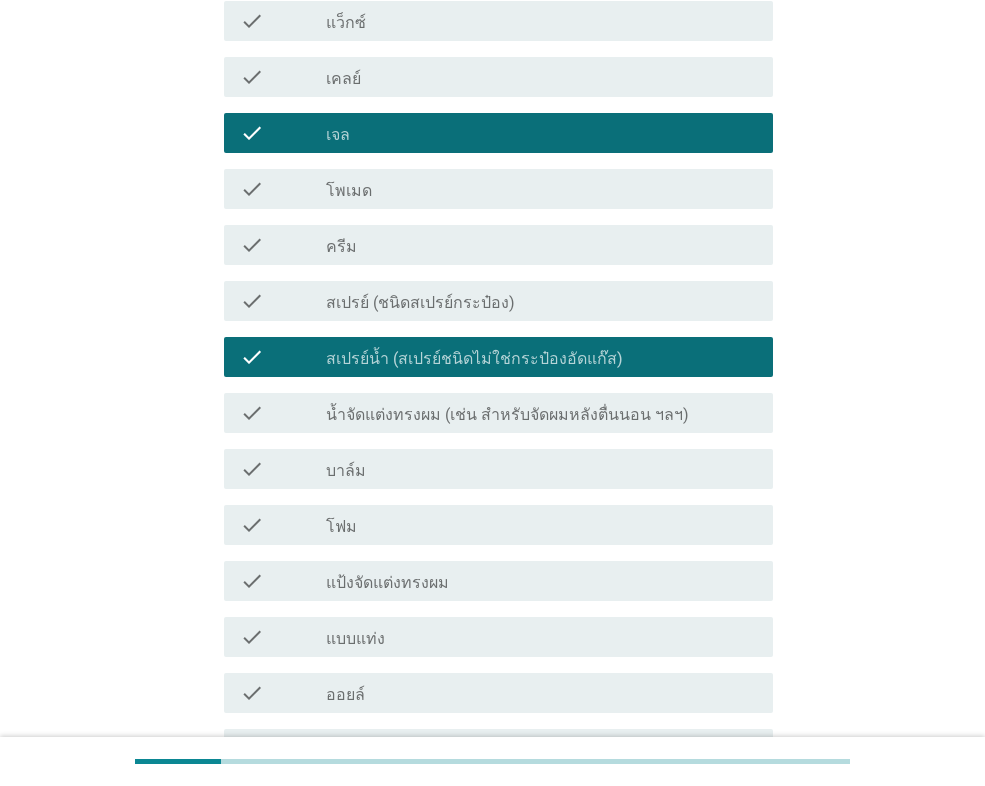 scroll, scrollTop: 788, scrollLeft: 0, axis: vertical 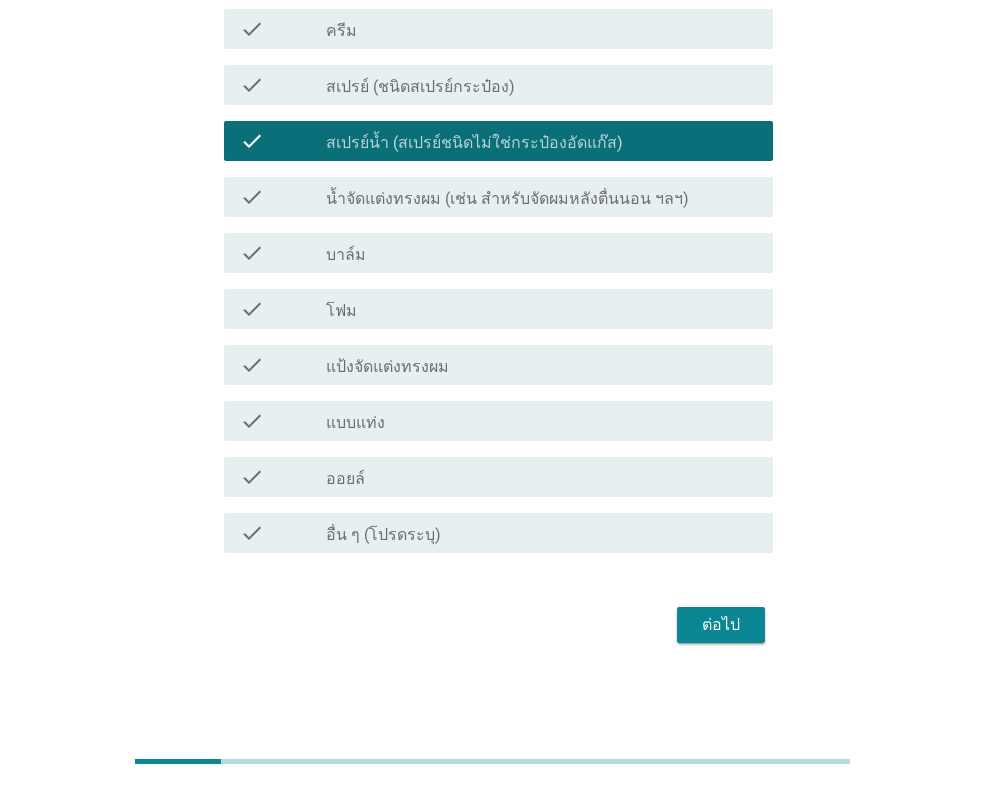 click on "ต่อไป" at bounding box center (721, 625) 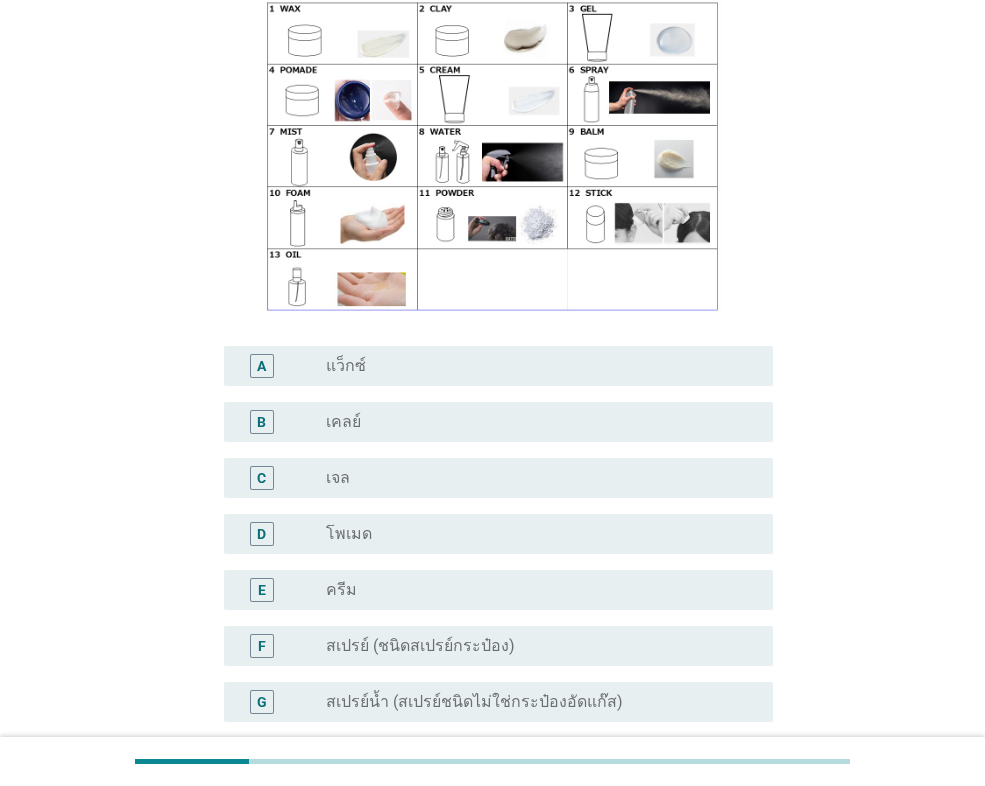 scroll, scrollTop: 200, scrollLeft: 0, axis: vertical 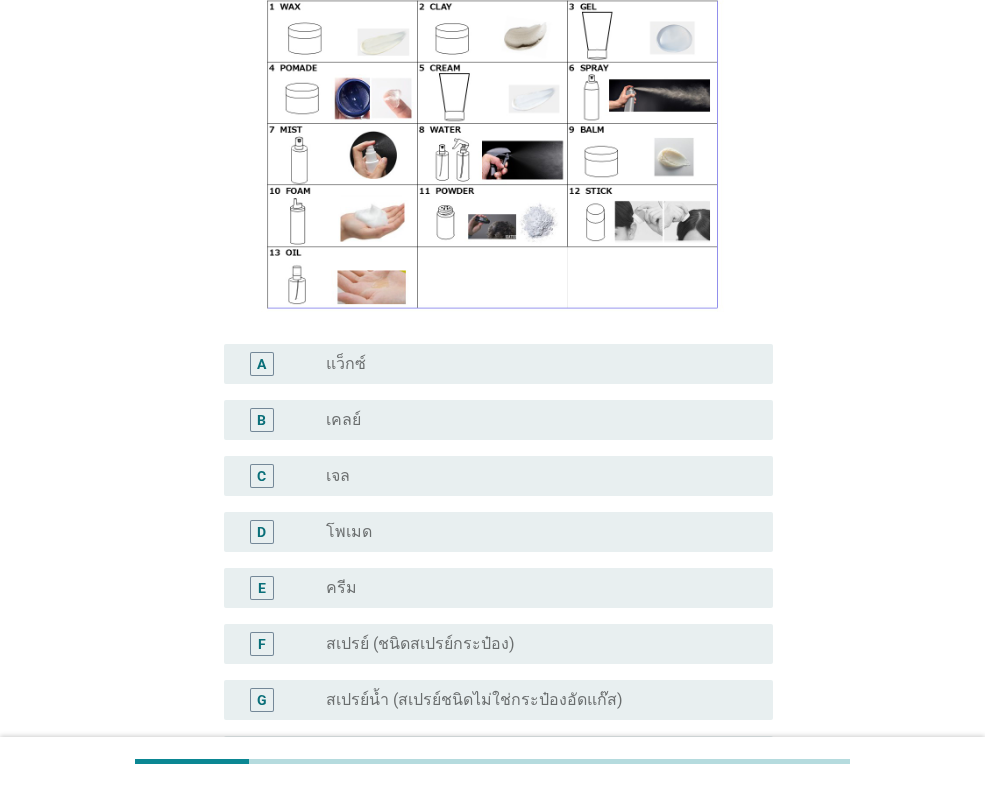 click on "radio_button_unchecked เจล" at bounding box center (533, 476) 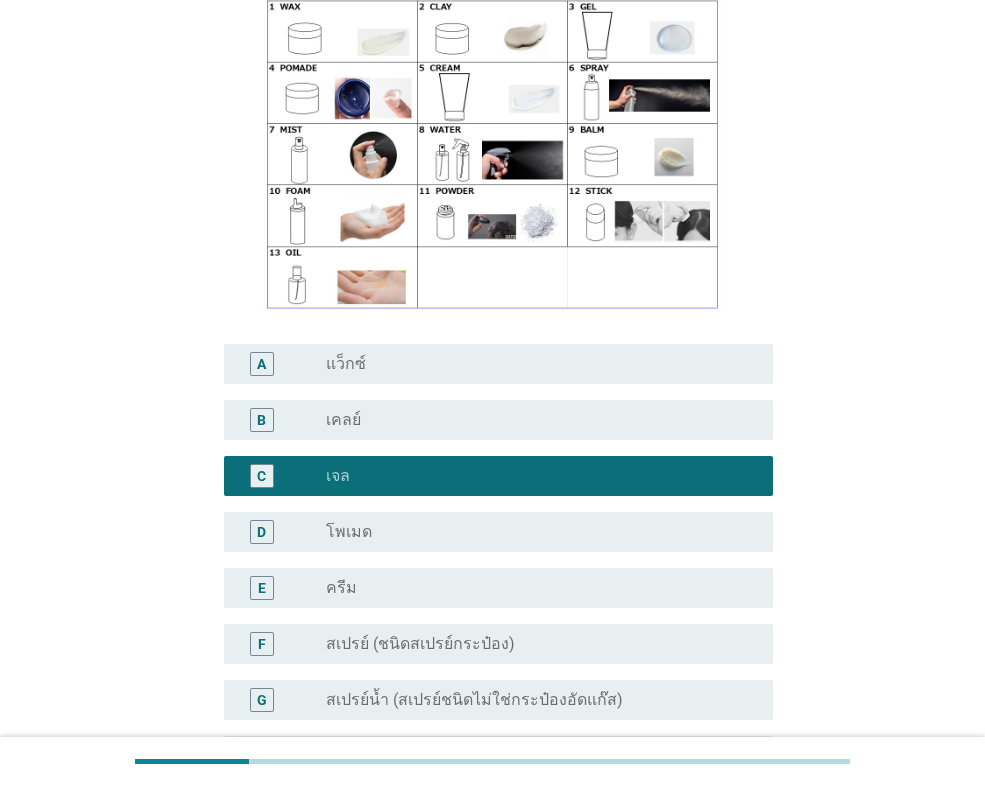 click on "radio_button_unchecked โพเมด" at bounding box center (533, 532) 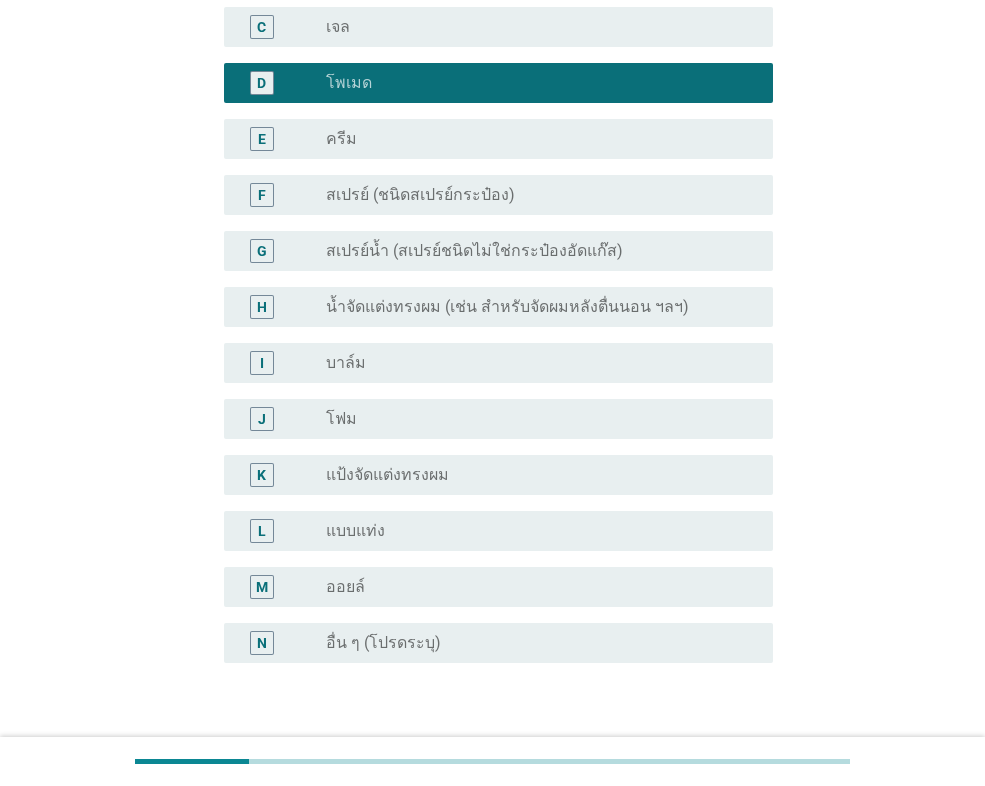 scroll, scrollTop: 700, scrollLeft: 0, axis: vertical 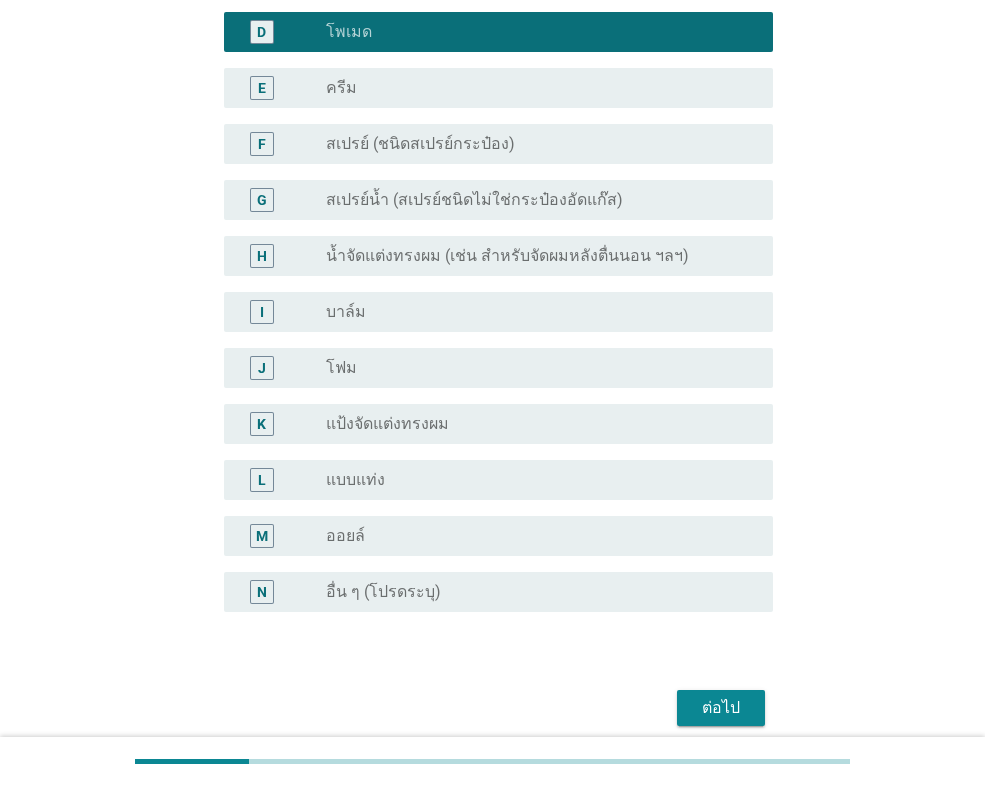 click on "แป้งจัดแต่งทรงผม" at bounding box center (387, 424) 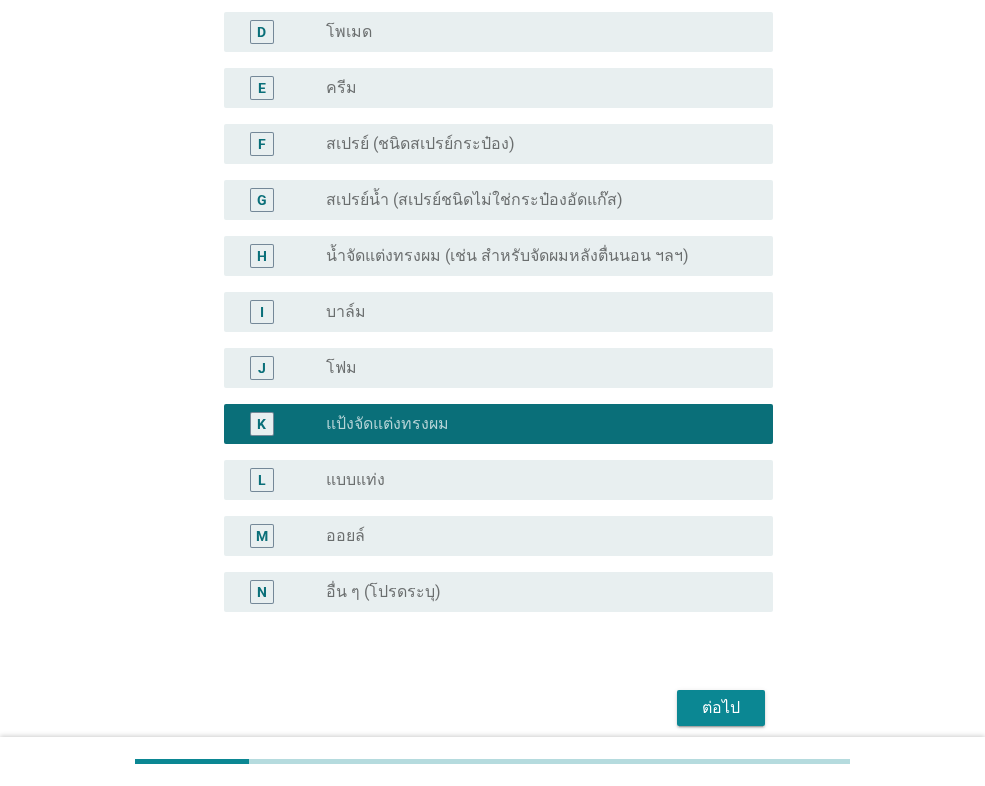 click on "ต่อไป" at bounding box center [721, 708] 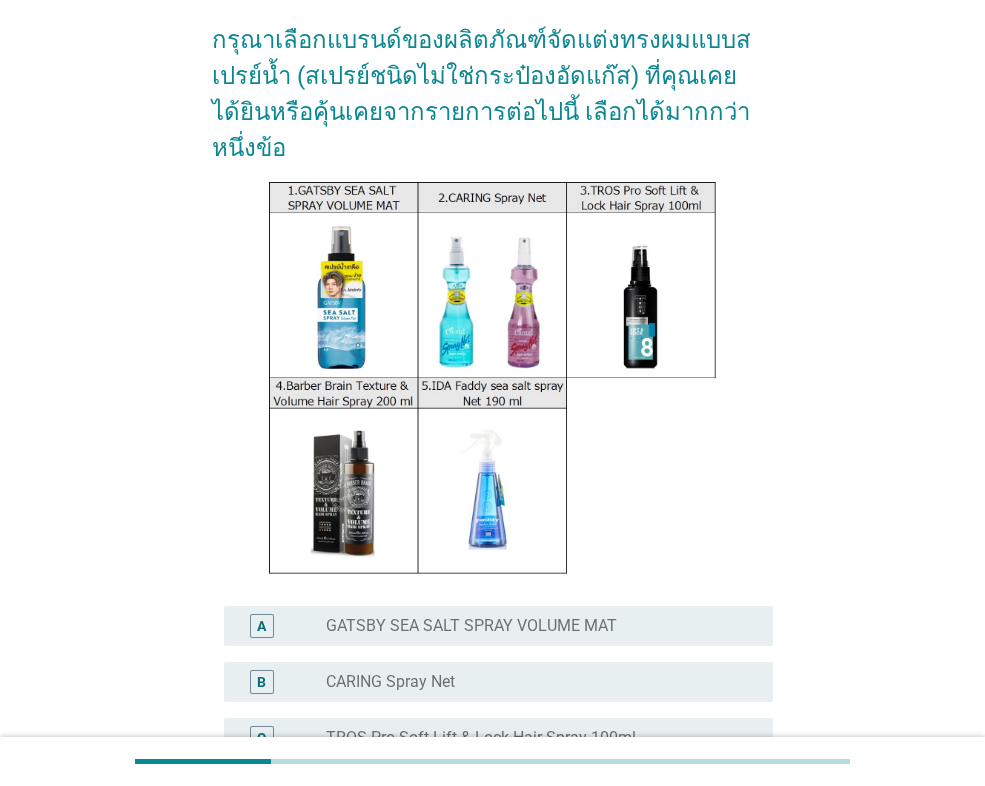 scroll, scrollTop: 200, scrollLeft: 0, axis: vertical 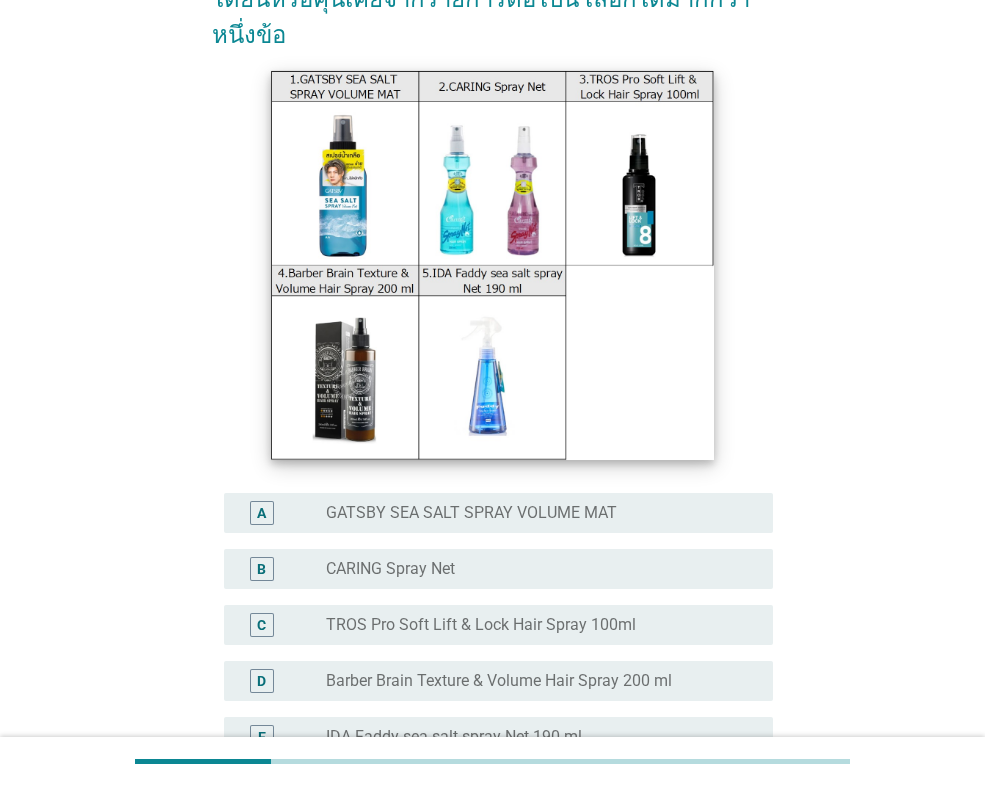 click at bounding box center [492, 264] 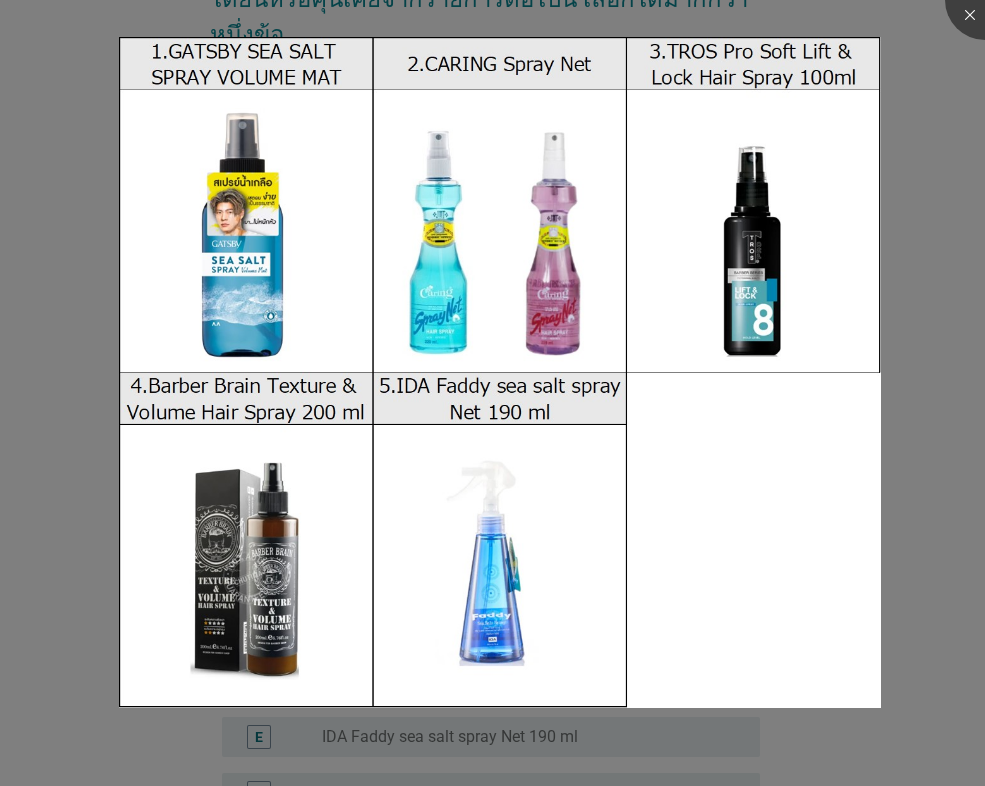 click at bounding box center (492, 777) 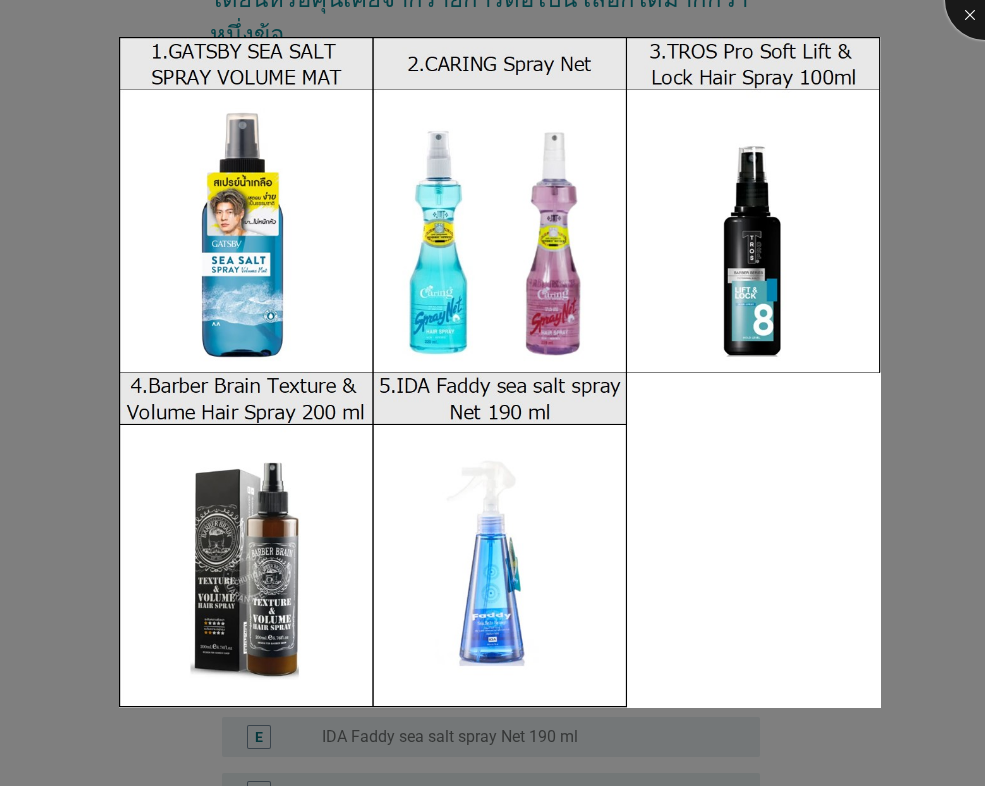 click at bounding box center [985, 0] 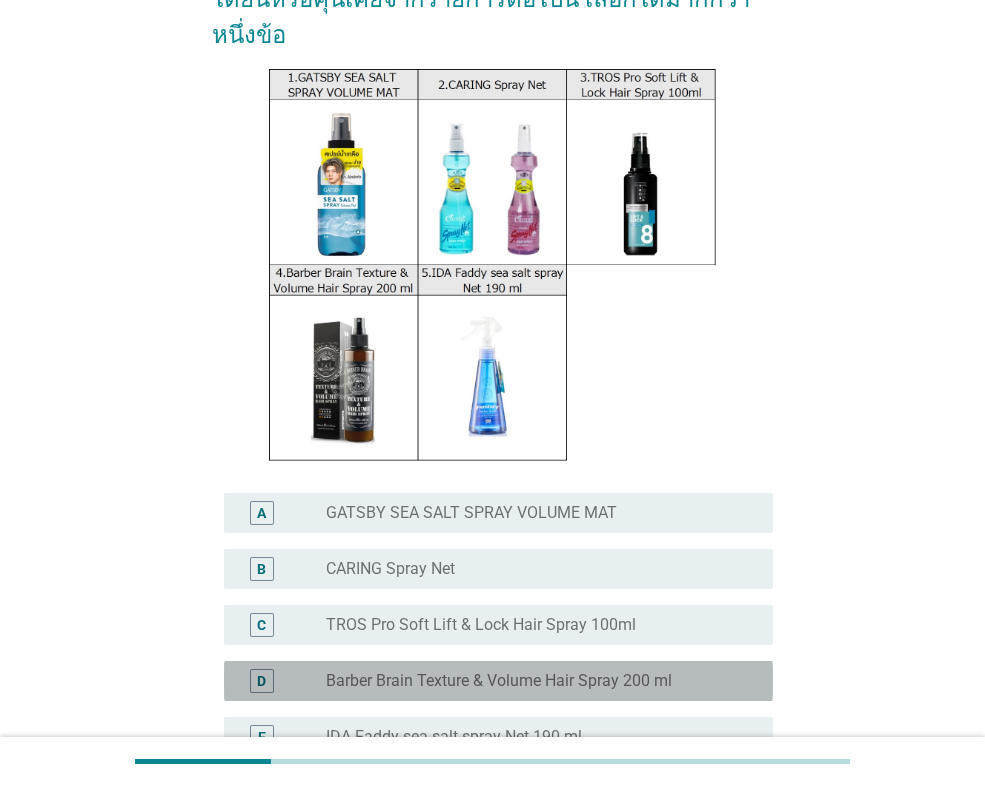 click on "Barber Brain Texture & Volume Hair Spray 200 ml" at bounding box center [499, 681] 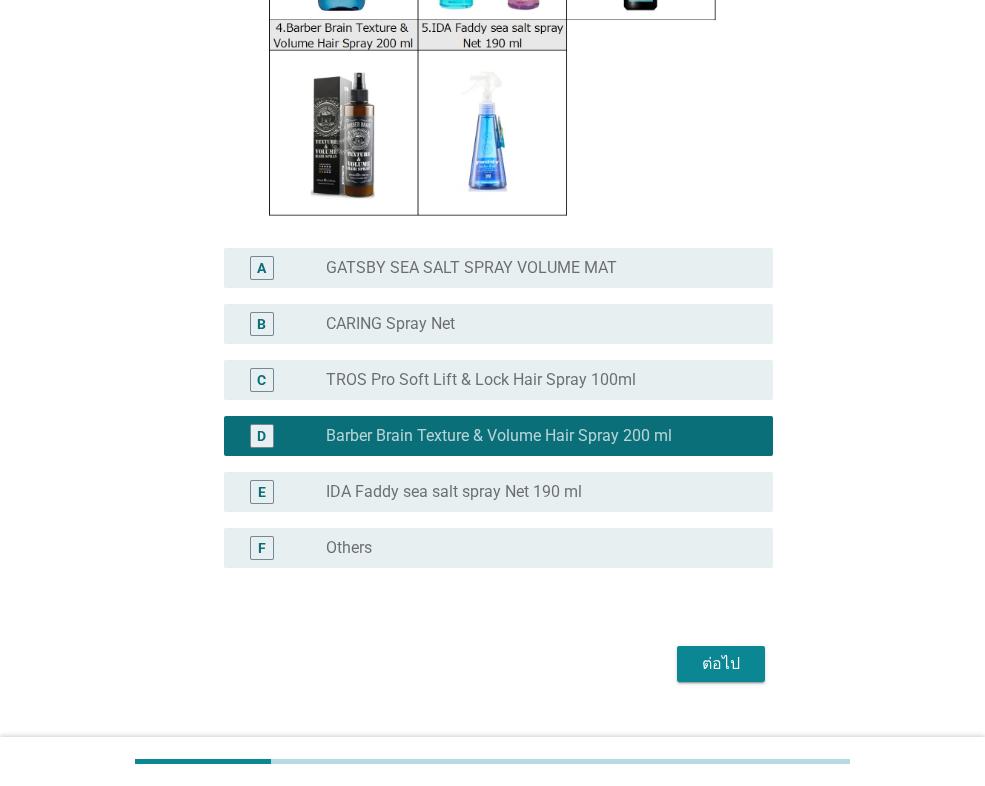 scroll, scrollTop: 449, scrollLeft: 0, axis: vertical 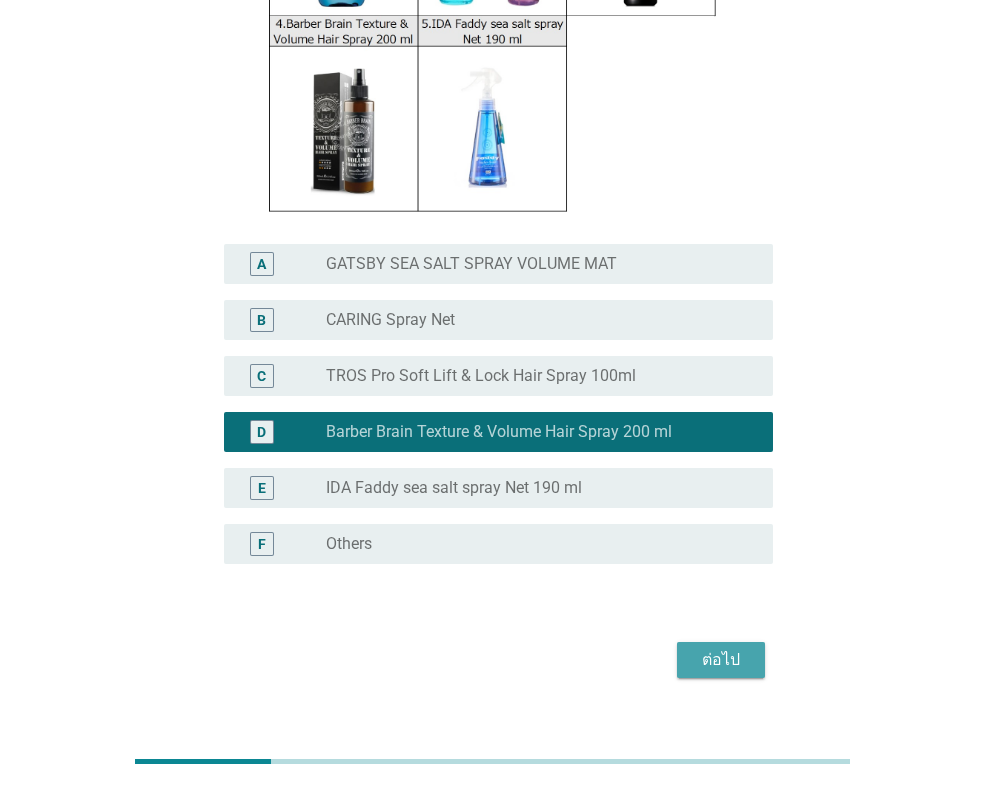 click on "ต่อไป" at bounding box center [721, 660] 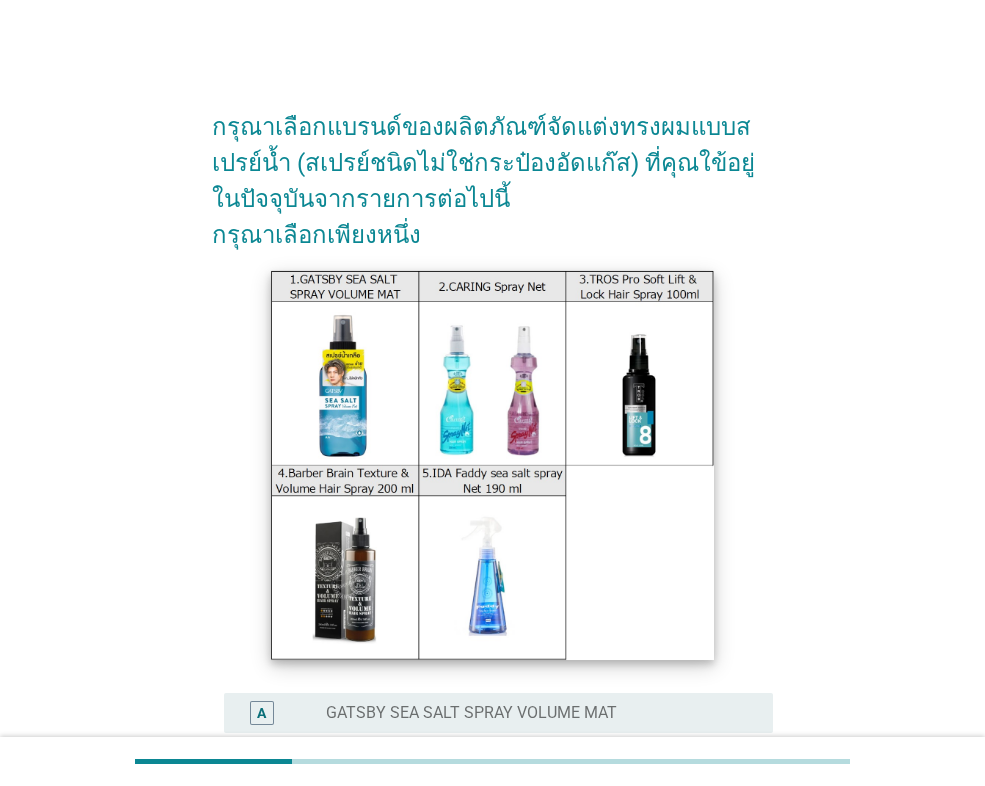 scroll, scrollTop: 400, scrollLeft: 0, axis: vertical 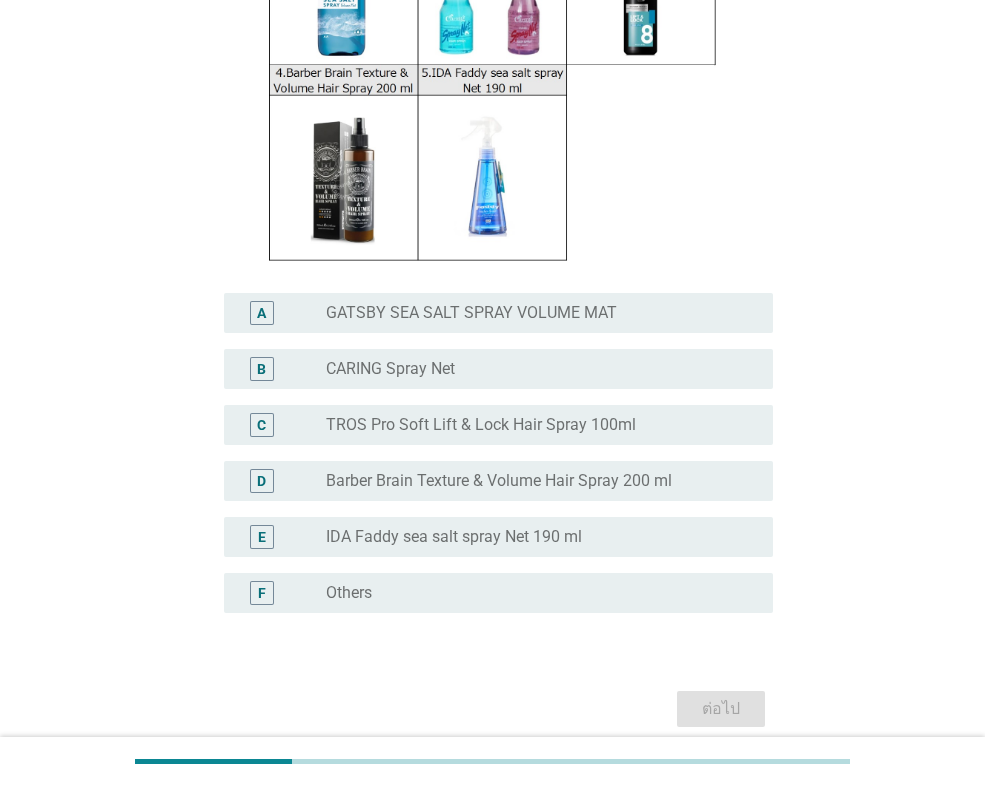 click on "D     radio_button_unchecked Barber Brain Texture & Volume Hair Spray 200 ml" at bounding box center [498, 481] 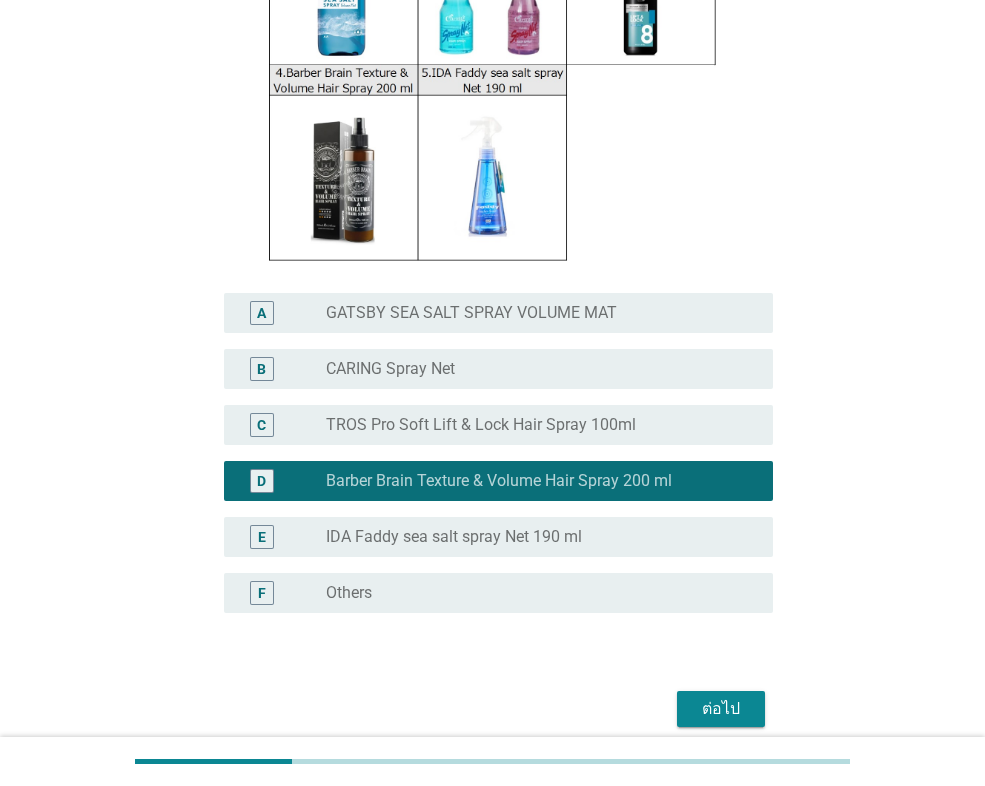 click on "ต่อไป" at bounding box center [721, 709] 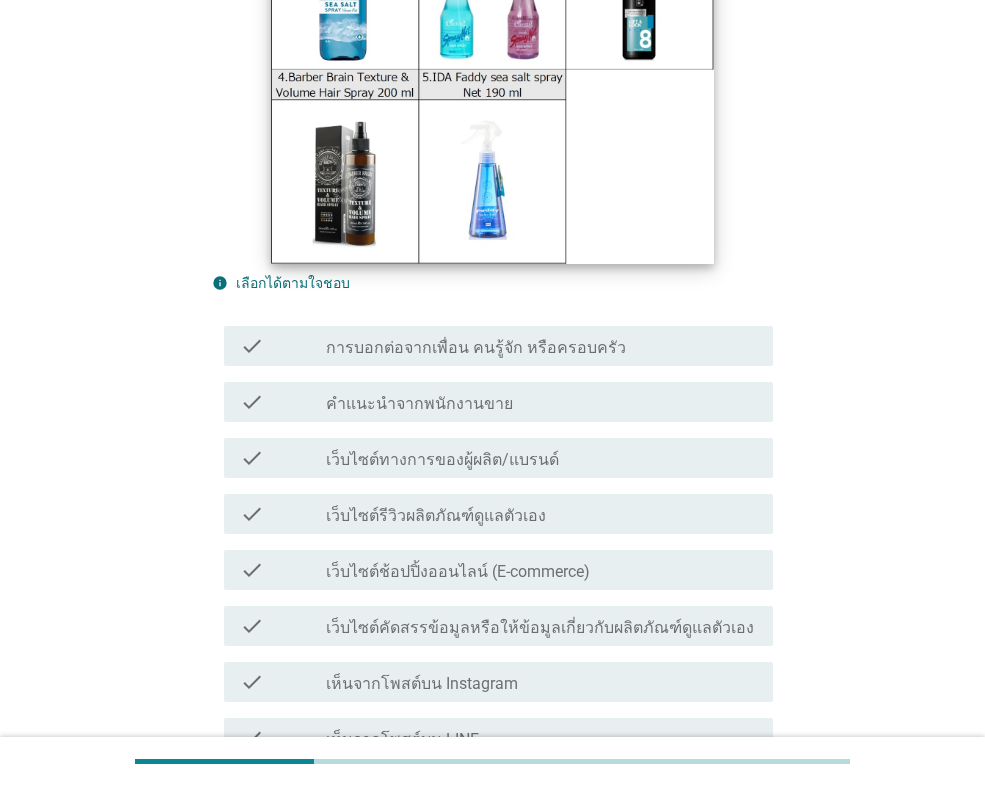 scroll, scrollTop: 400, scrollLeft: 0, axis: vertical 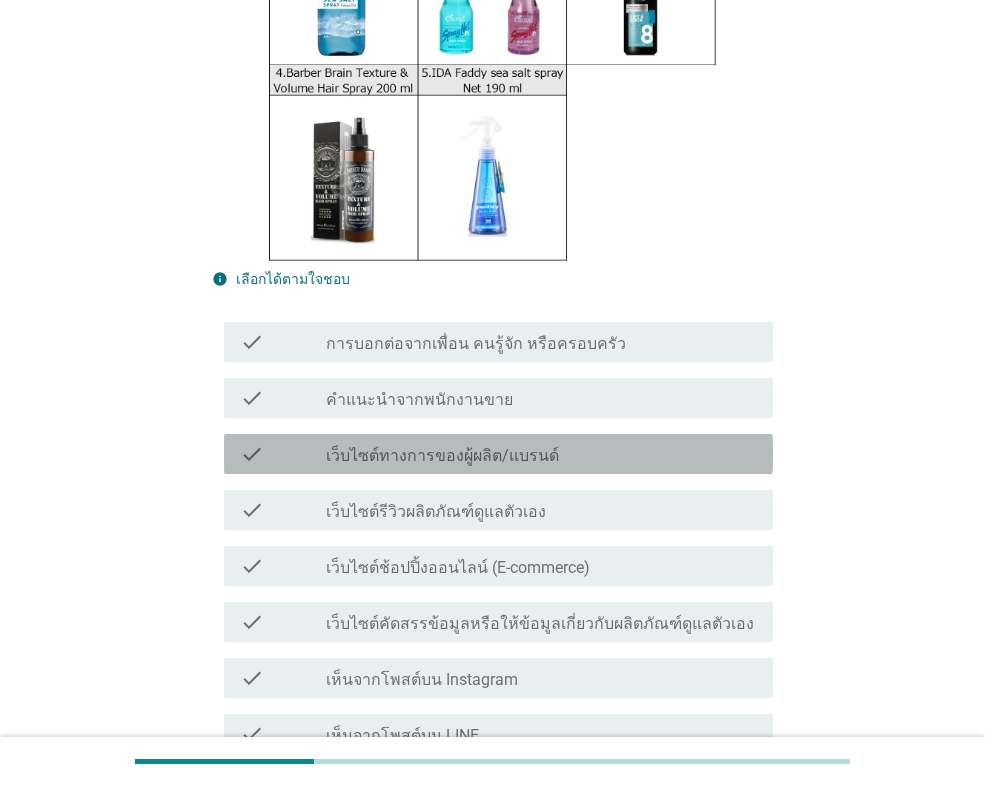 click on "เว็บไซต์ทางการของผู้ผลิต/แบรนด์" at bounding box center [442, 456] 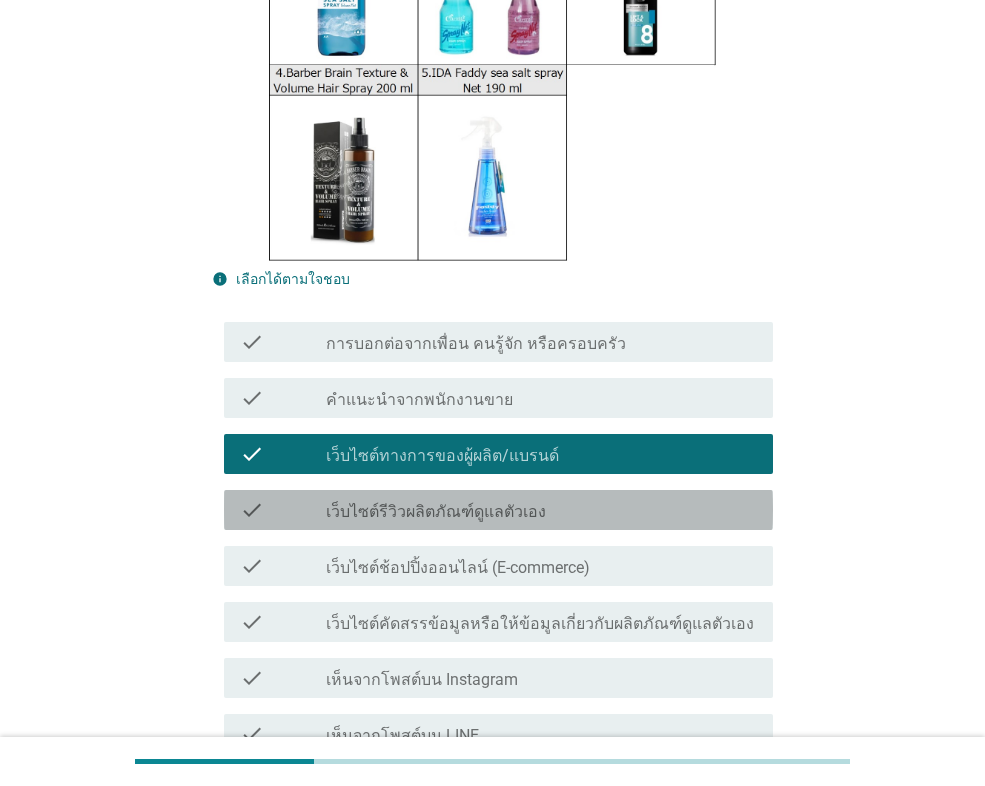 click on "เว็บไซต์รีวิวผลิตภัณฑ์ดูแลตัวเอง" at bounding box center (436, 512) 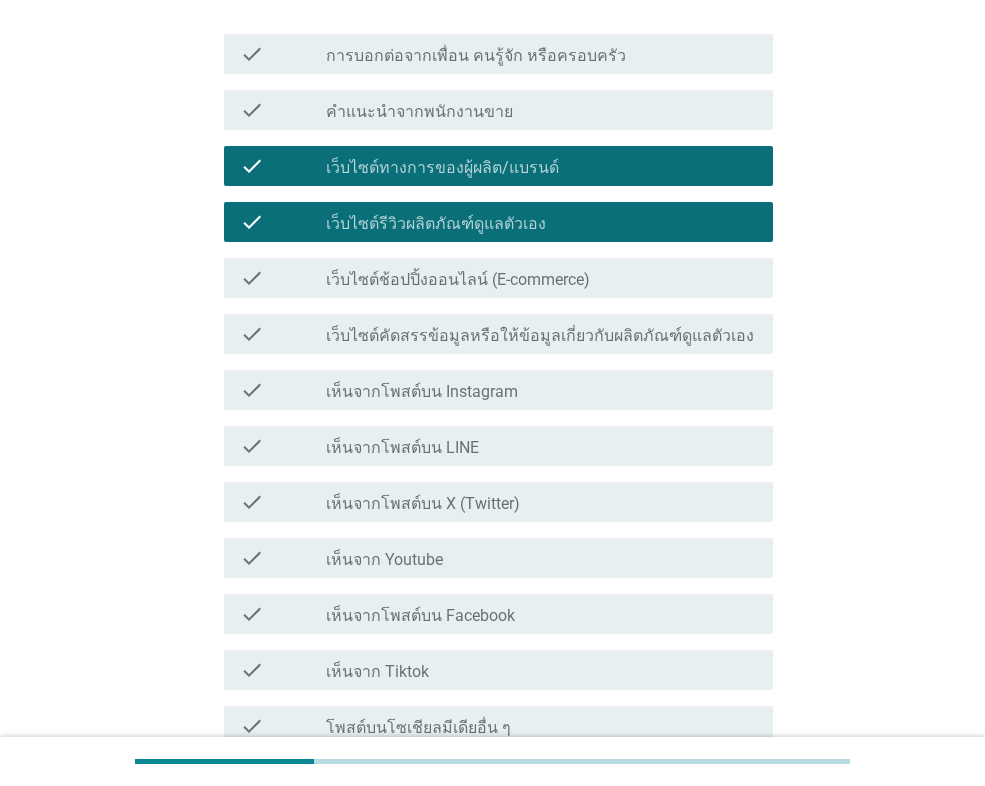 scroll, scrollTop: 700, scrollLeft: 0, axis: vertical 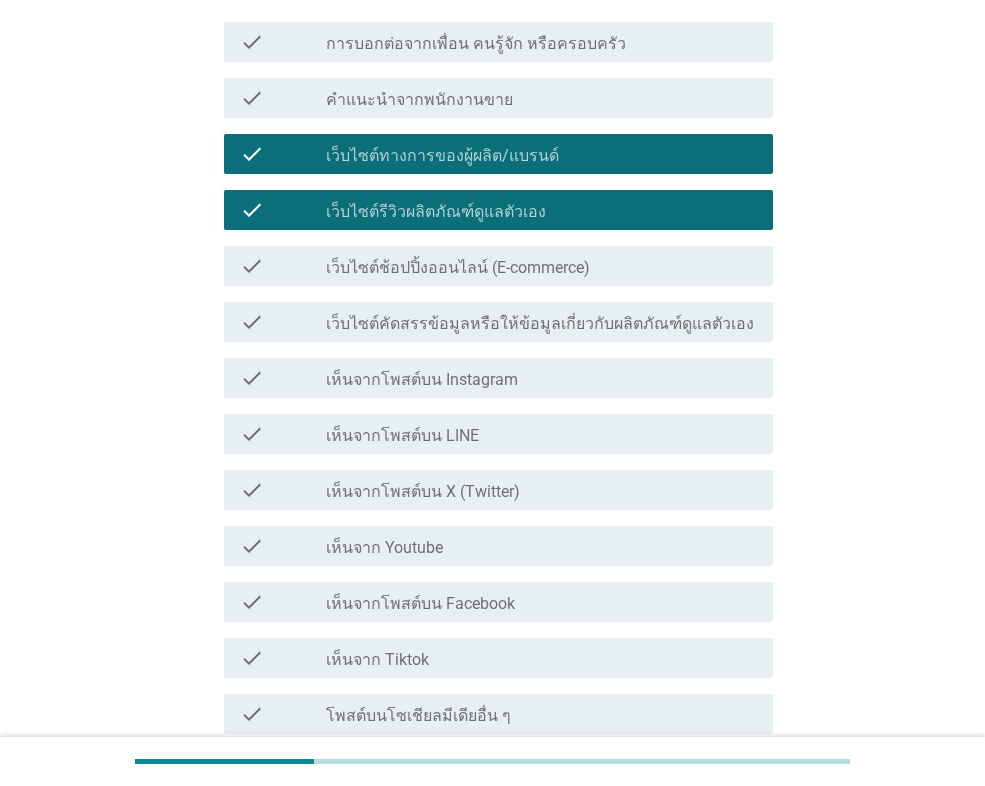 click on "check     check_box_outline_blank เห็นจากโพสต์บน X (Twitter)" at bounding box center [498, 490] 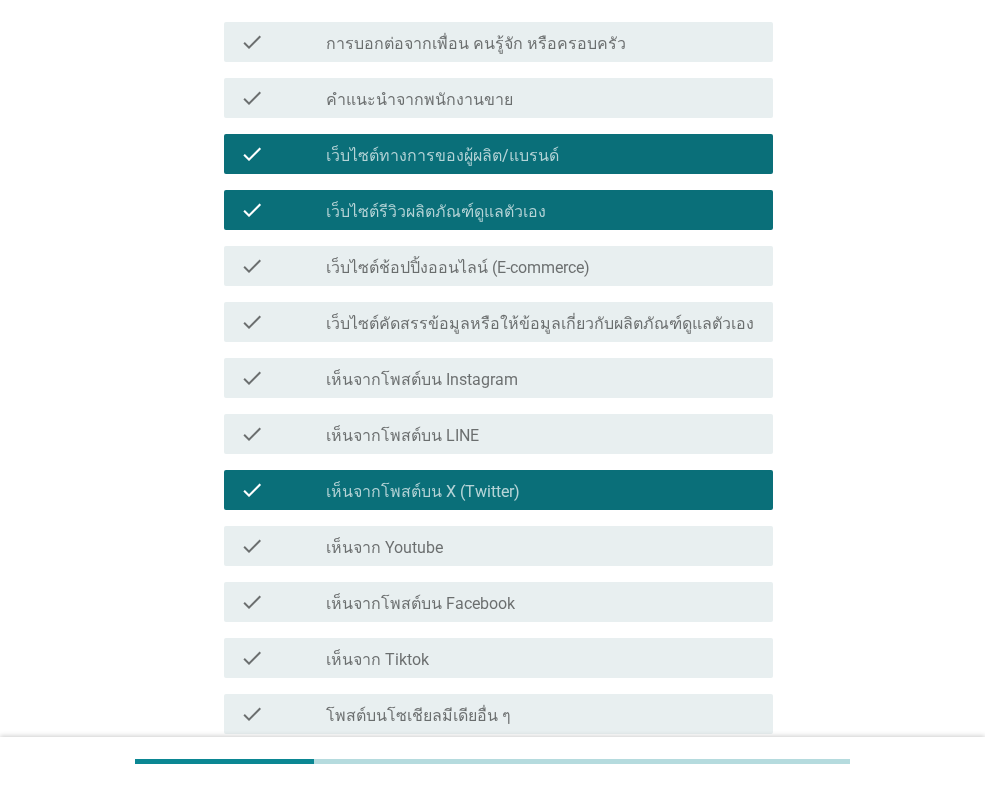 click on "check_box_outline_blank เห็นจาก Youtube" at bounding box center (541, 546) 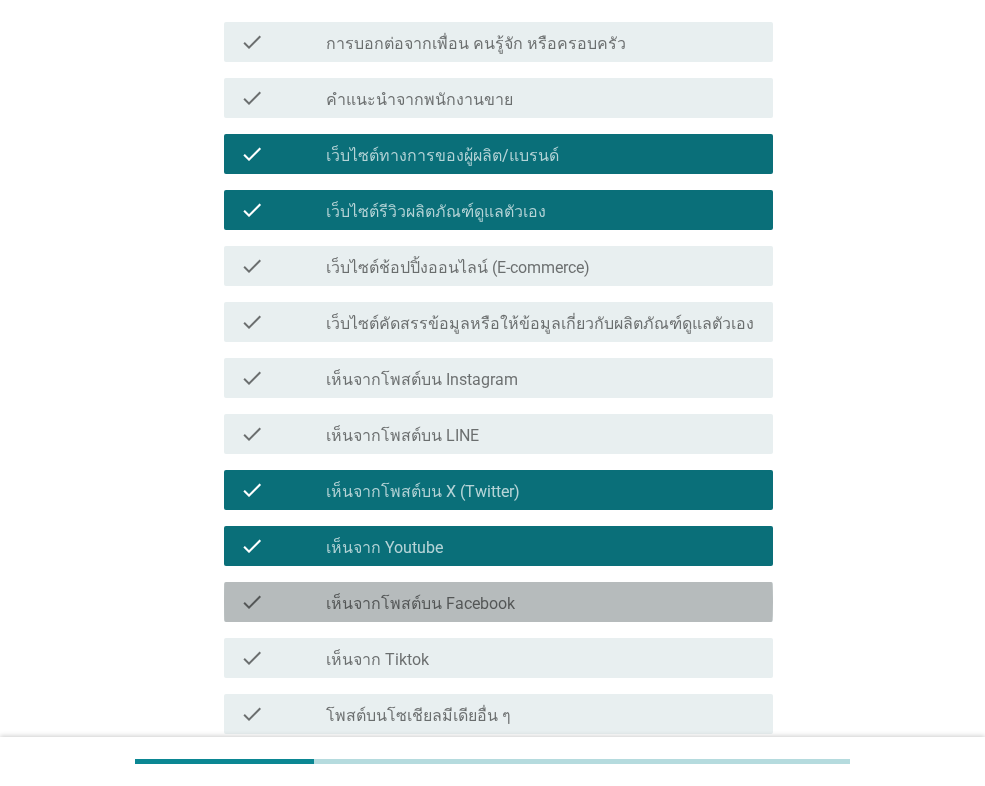 click on "check_box_outline_blank เห็นจากโพสต์บน Facebook" at bounding box center (541, 602) 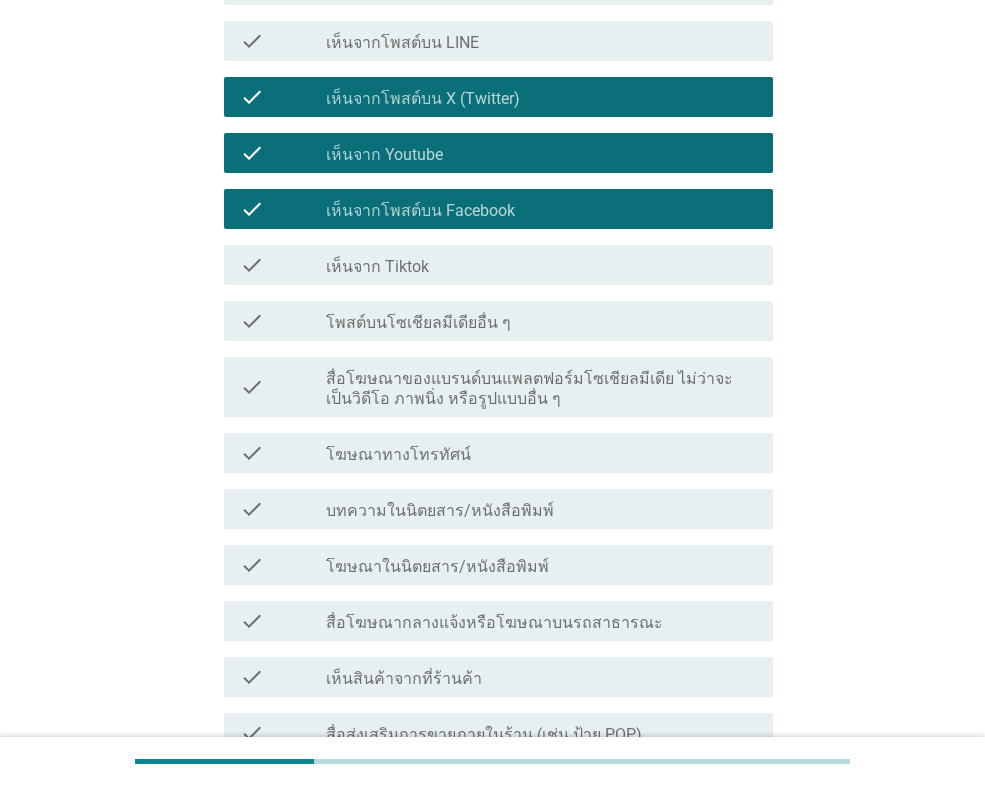 scroll, scrollTop: 1100, scrollLeft: 0, axis: vertical 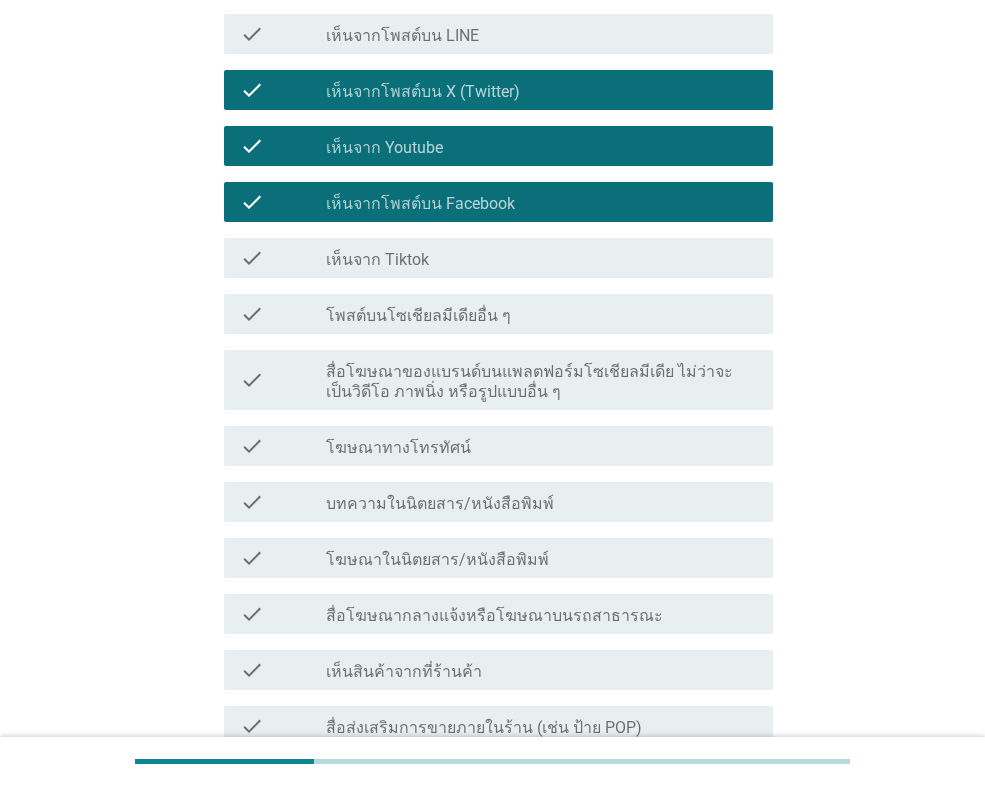 click on "เห็นจากโพสต์บน LINE" at bounding box center (402, 36) 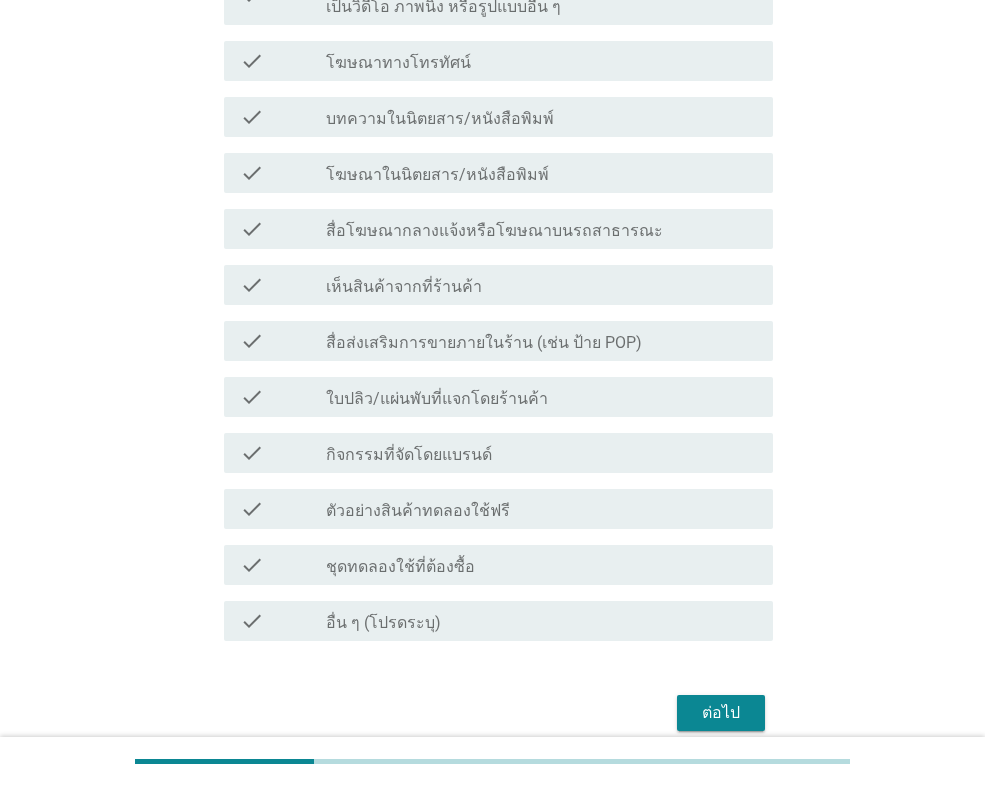 scroll, scrollTop: 1500, scrollLeft: 0, axis: vertical 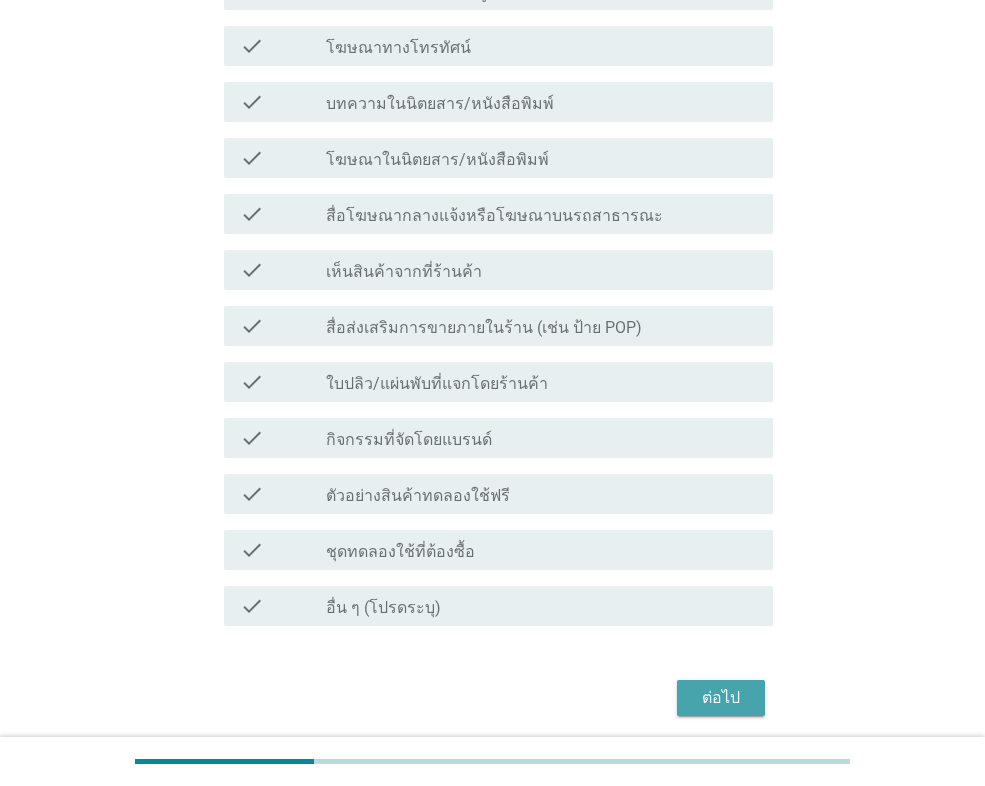 click on "ต่อไป" at bounding box center (721, 698) 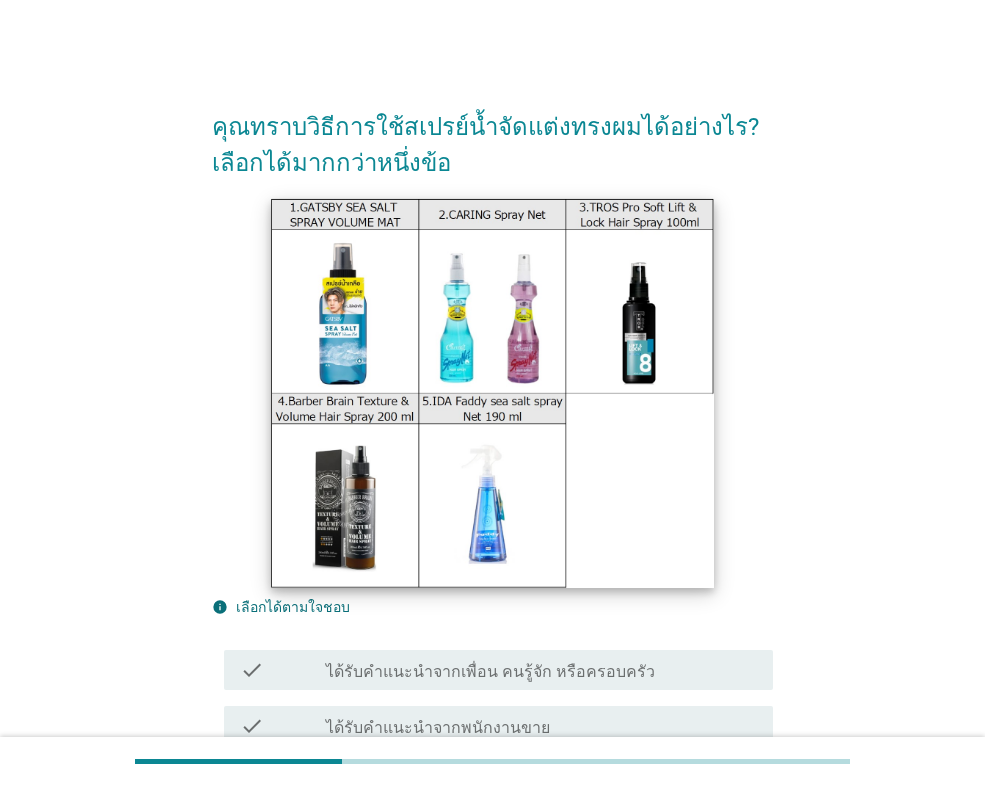 scroll, scrollTop: 200, scrollLeft: 0, axis: vertical 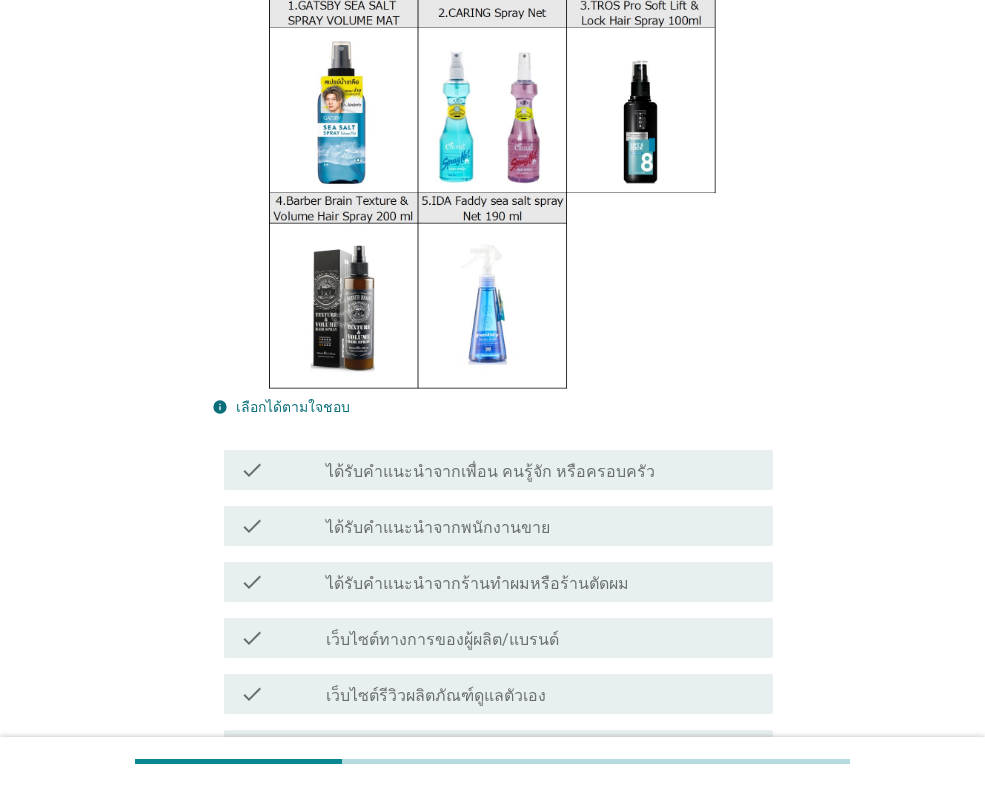 click on "check     check_box_outline_blank ได้รับคำแนะนำจากพนักงานขาย" at bounding box center (498, 526) 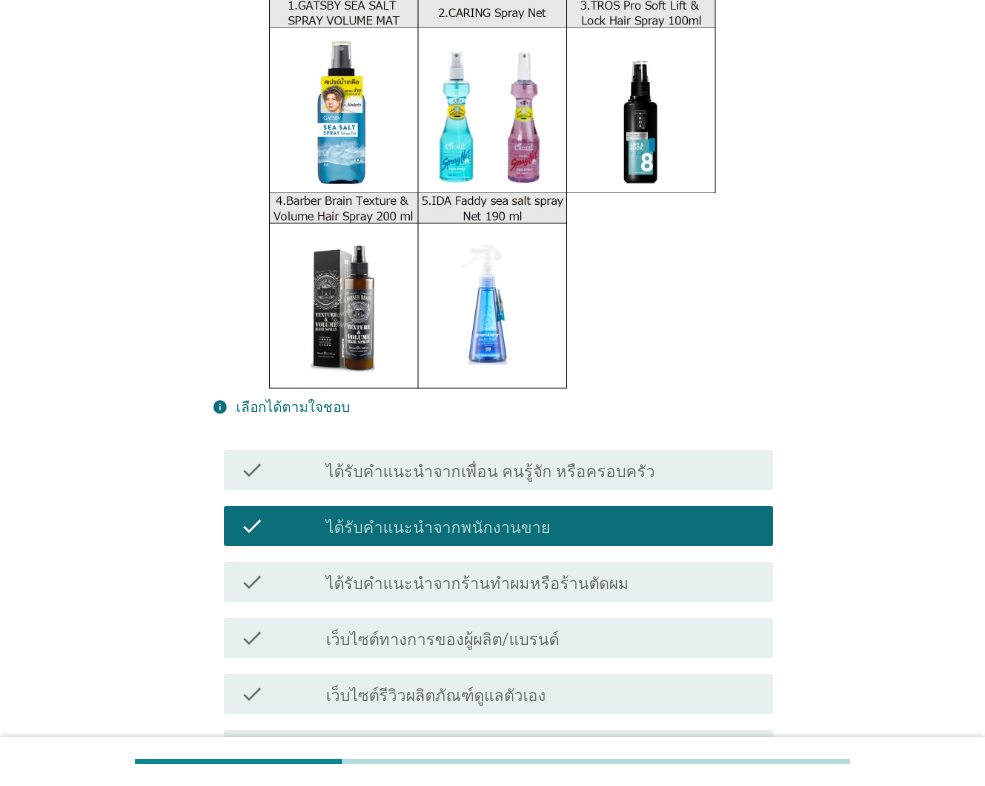 click on "check_box_outline_blank ได้รับคำแนะนำจากร้านทำผมหรือร้านตัดผม" at bounding box center (541, 582) 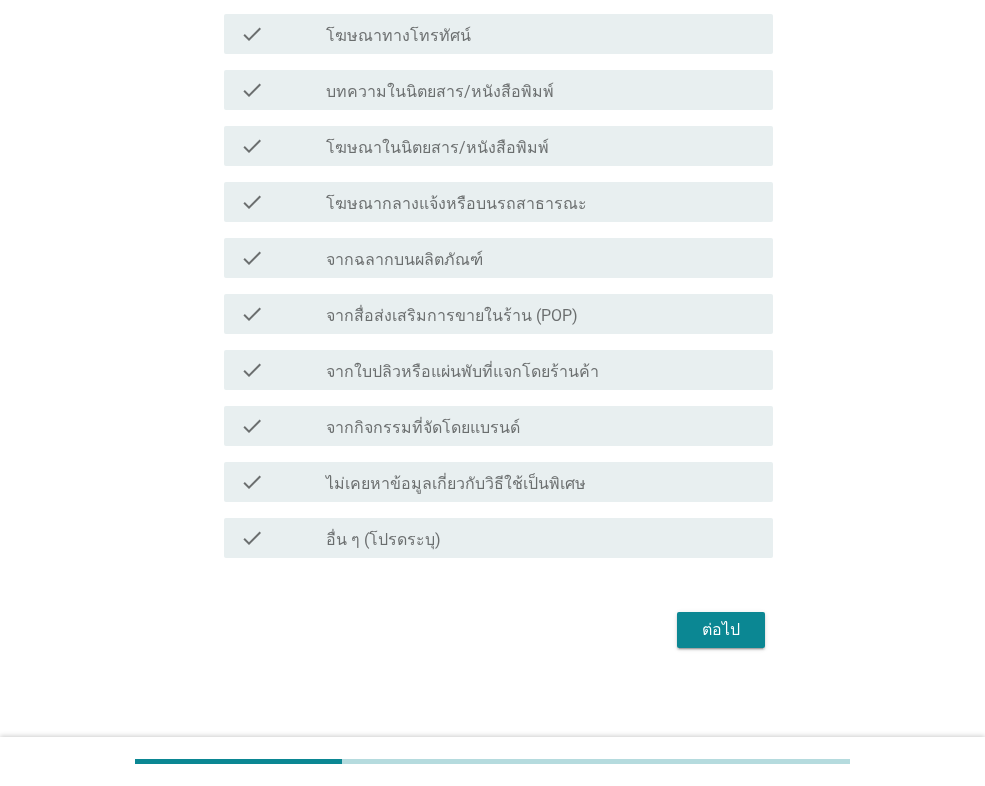 scroll, scrollTop: 1502, scrollLeft: 0, axis: vertical 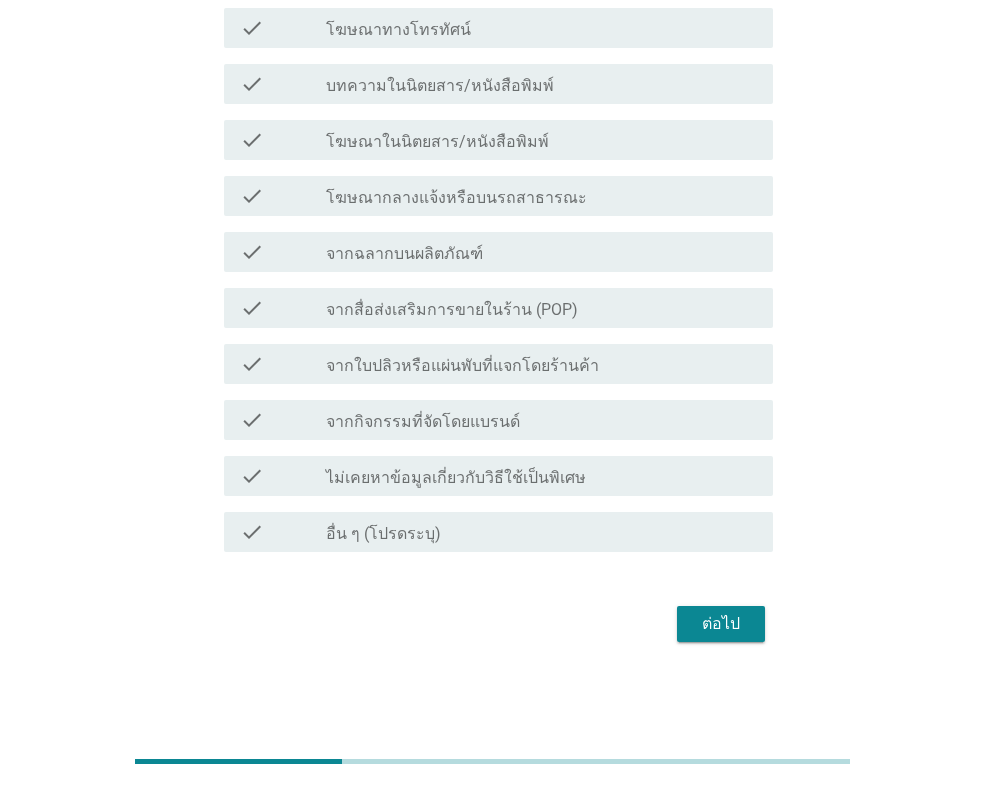 click on "ต่อไป" at bounding box center [721, 624] 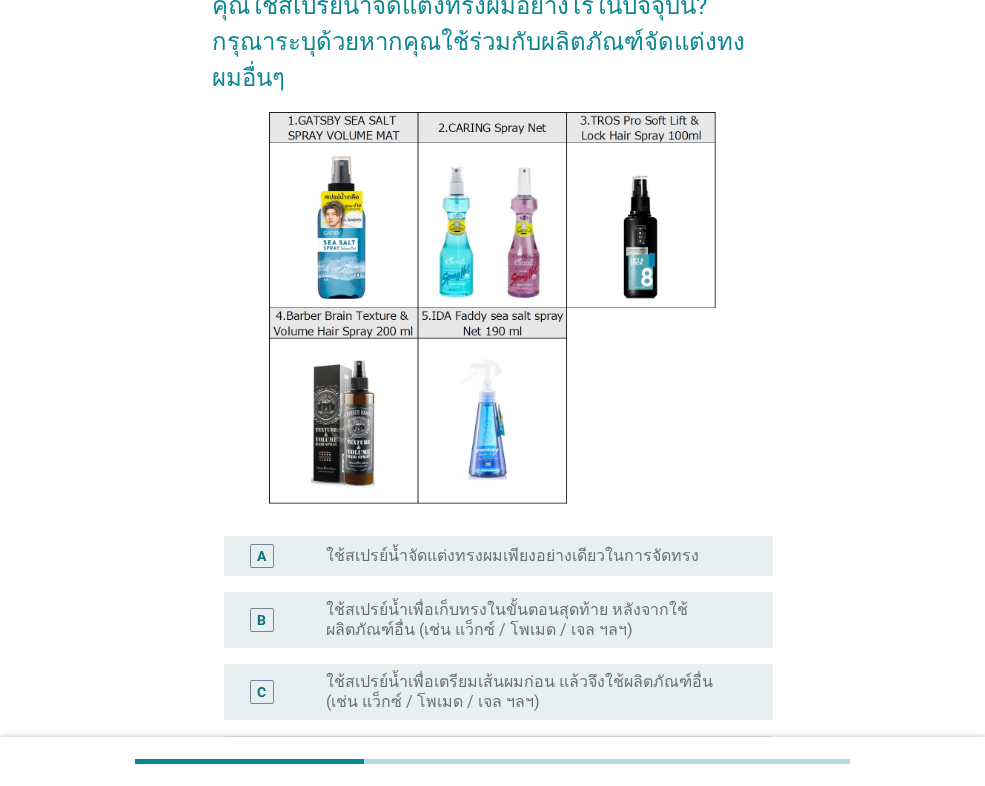 scroll, scrollTop: 300, scrollLeft: 0, axis: vertical 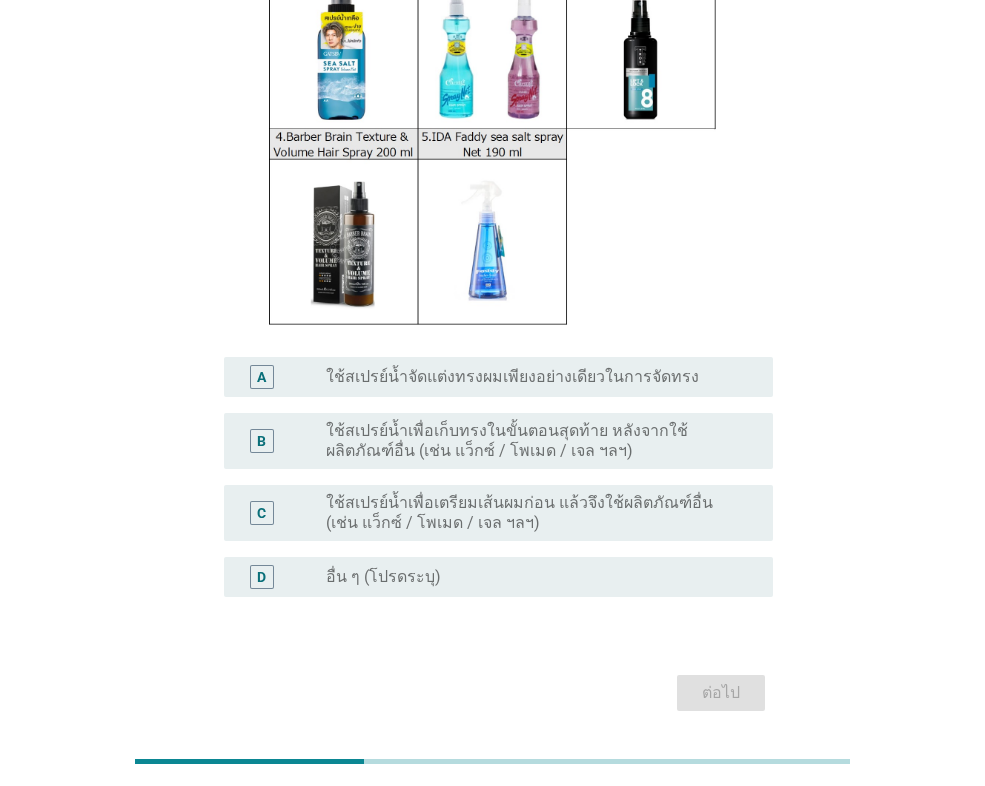 click on "B     radio_button_unchecked ใช้สเปรย์น้ำเพื่อเก็บทรงในขั้นตอนสุดท้าย หลังจากใช้ผลิตภัณฑ์อื่น (เช่น แว็กซ์ / โพเมด / เจล ฯลฯ)" at bounding box center (492, 441) 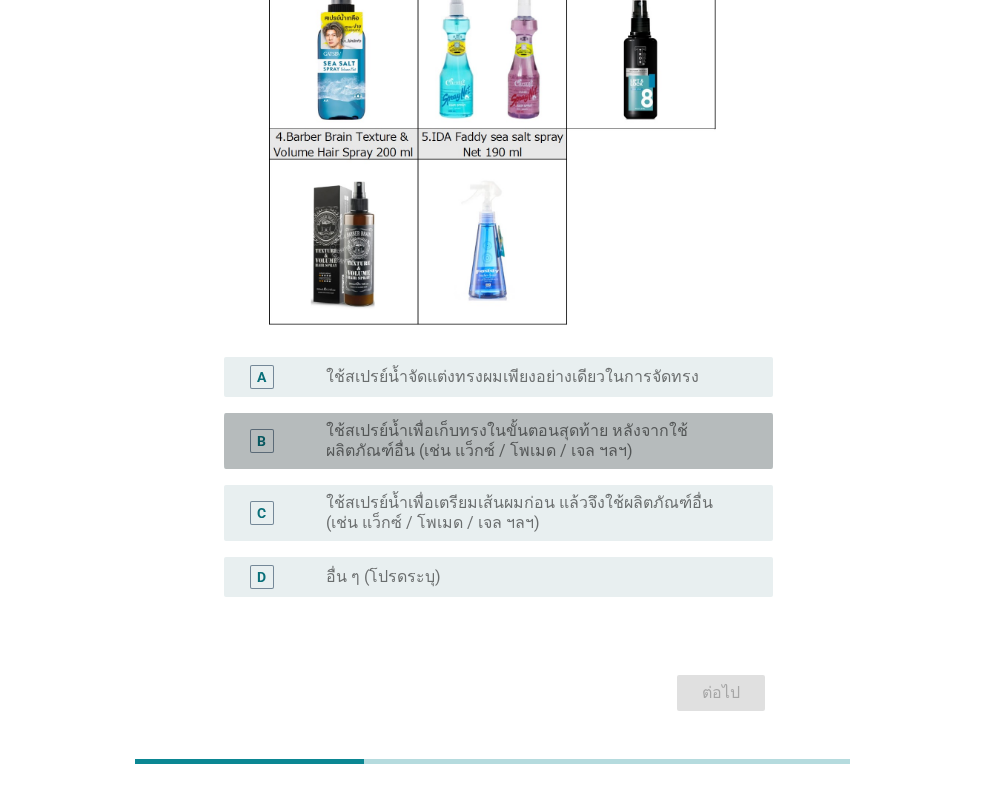 click on "ใช้สเปรย์น้ำเพื่อเก็บทรงในขั้นตอนสุดท้าย หลังจากใช้ผลิตภัณฑ์อื่น (เช่น แว็กซ์ / โพเมด / เจล ฯลฯ)" at bounding box center (533, 441) 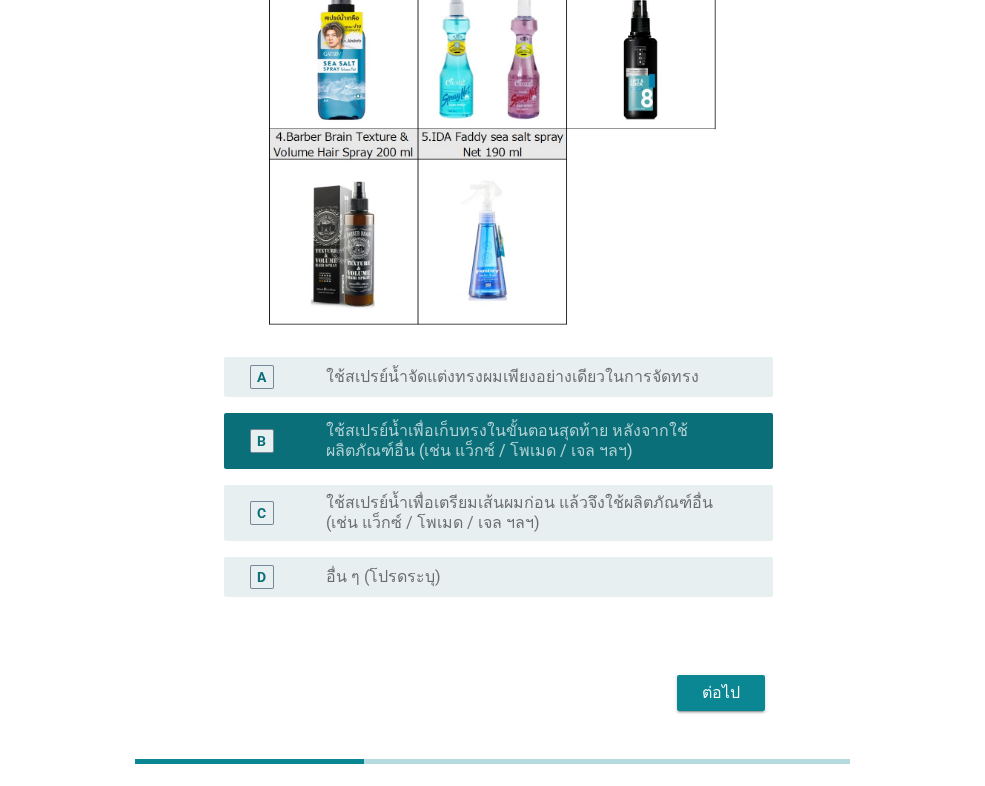 click on "ต่อไป" at bounding box center (721, 693) 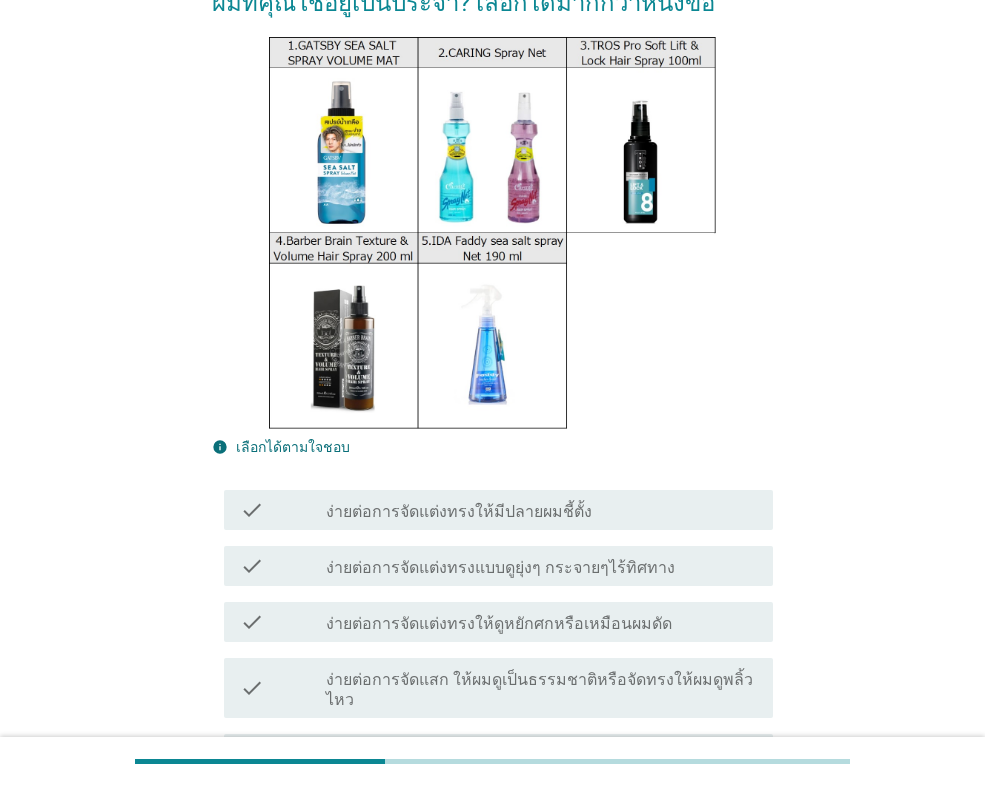 scroll, scrollTop: 300, scrollLeft: 0, axis: vertical 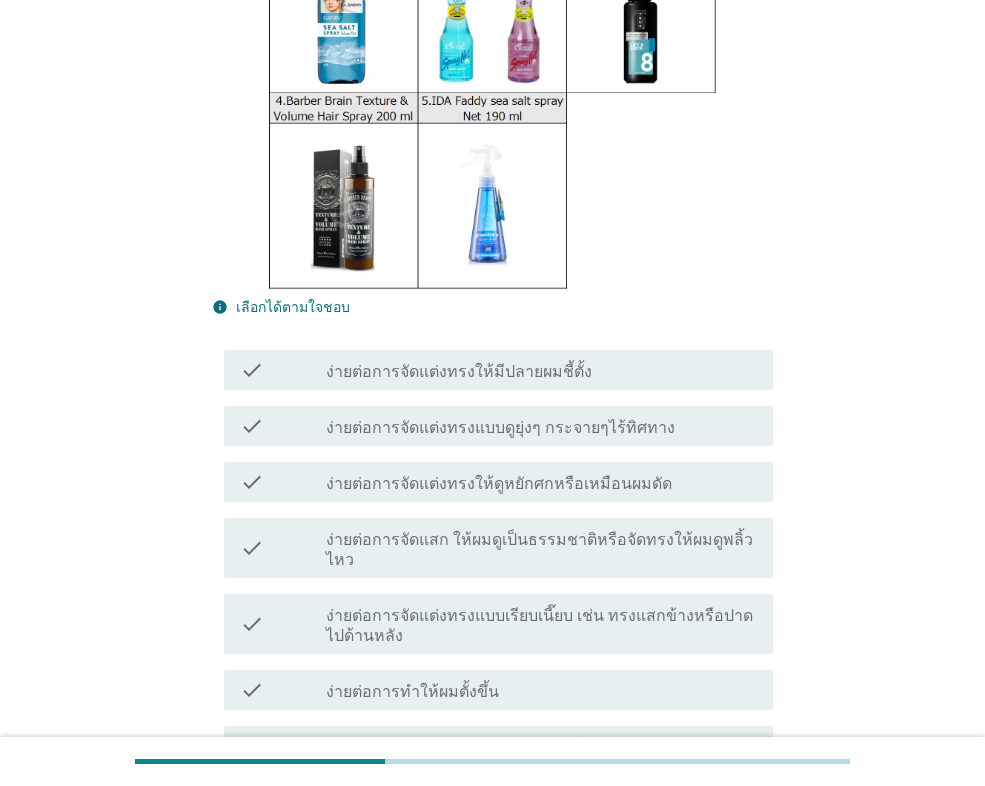 click on "ง่ายต่อการจัดแต่งทรงแบบดูยุ่งๆ กระจายๆไร้ทิศทาง" at bounding box center [500, 428] 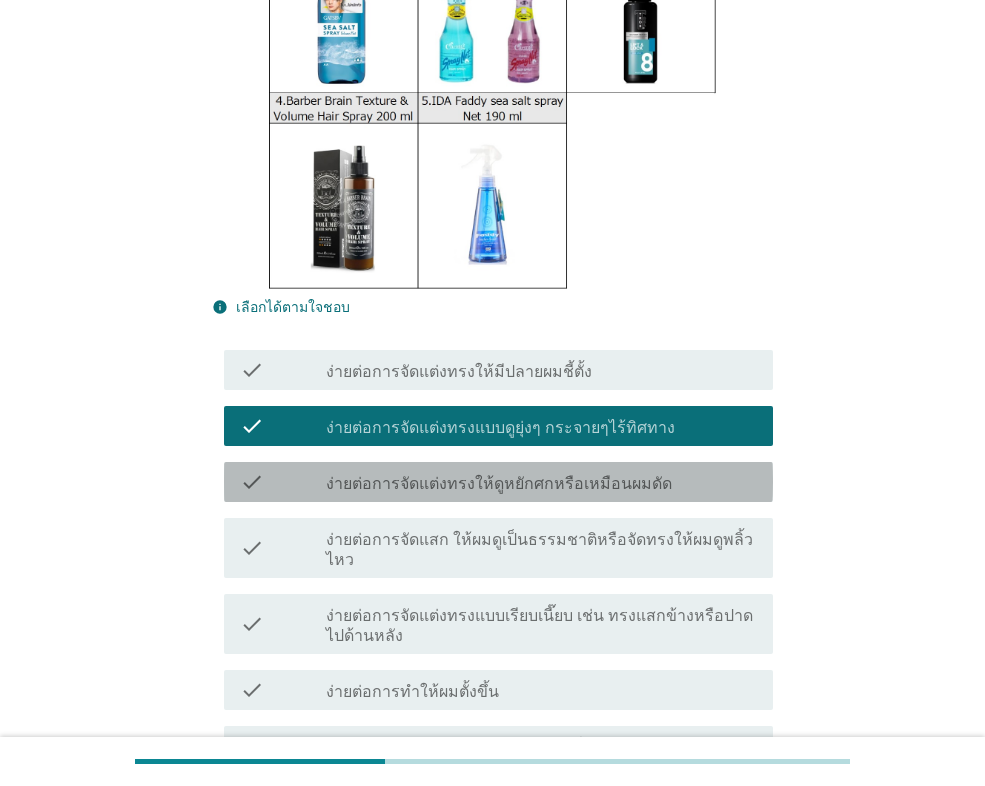 click on "check     check_box_outline_blank ง่ายต่อการจัดแต่งทรงให้ดูหยักศกหรือเหมือนผมดัด" at bounding box center (498, 482) 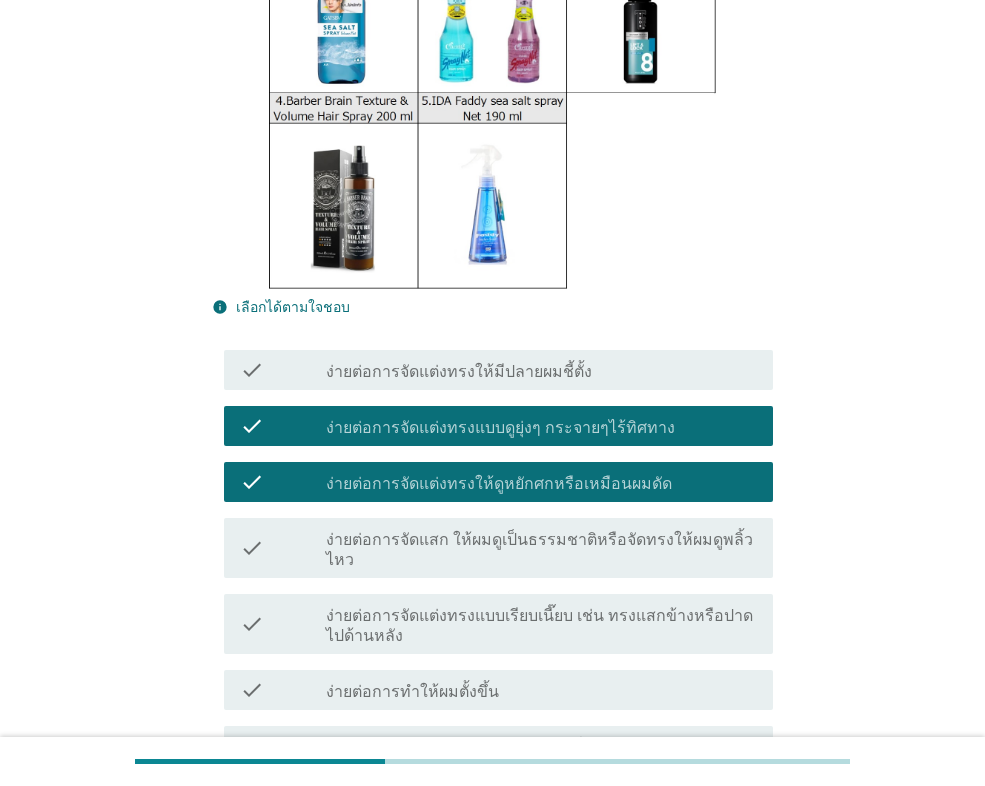 click on "check     check_box_outline_blank ง่ายต่อการจัดแต่งทรงแบบเรียบเนี๊ยบ เช่น ทรงแสกข้างหรือปาดไปด้านหลัง" at bounding box center (492, 624) 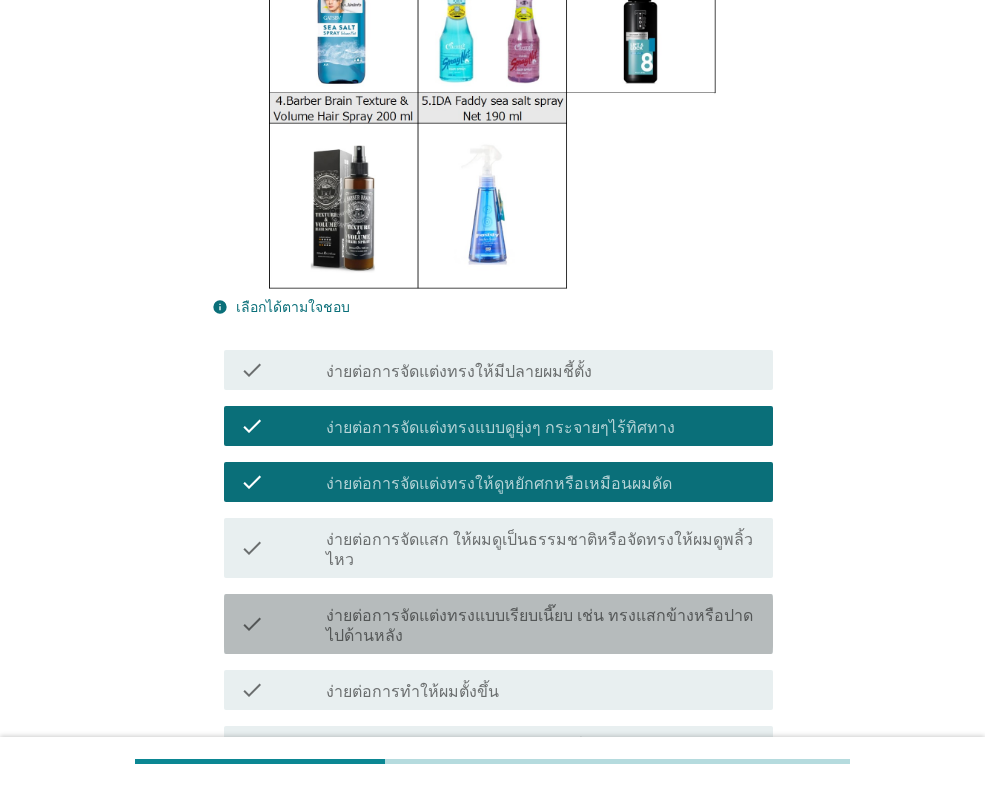 click on "ง่ายต่อการจัดแต่งทรงแบบเรียบเนี๊ยบ เช่น ทรงแสกข้างหรือปาดไปด้านหลัง" at bounding box center (541, 626) 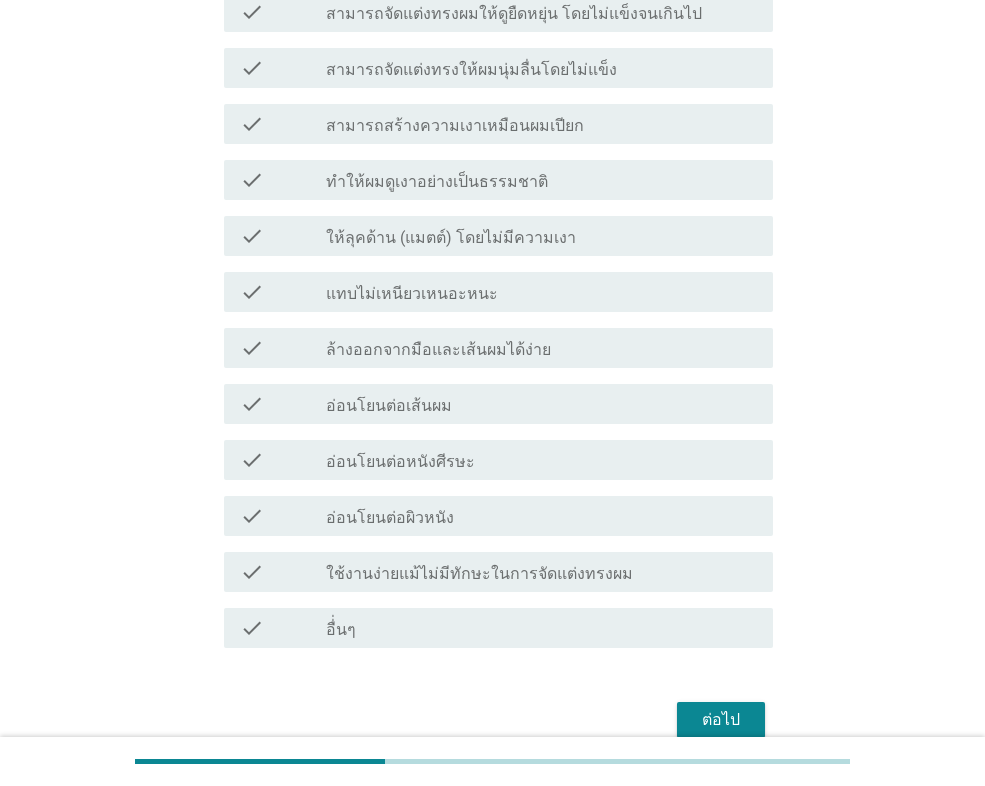 scroll, scrollTop: 1654, scrollLeft: 0, axis: vertical 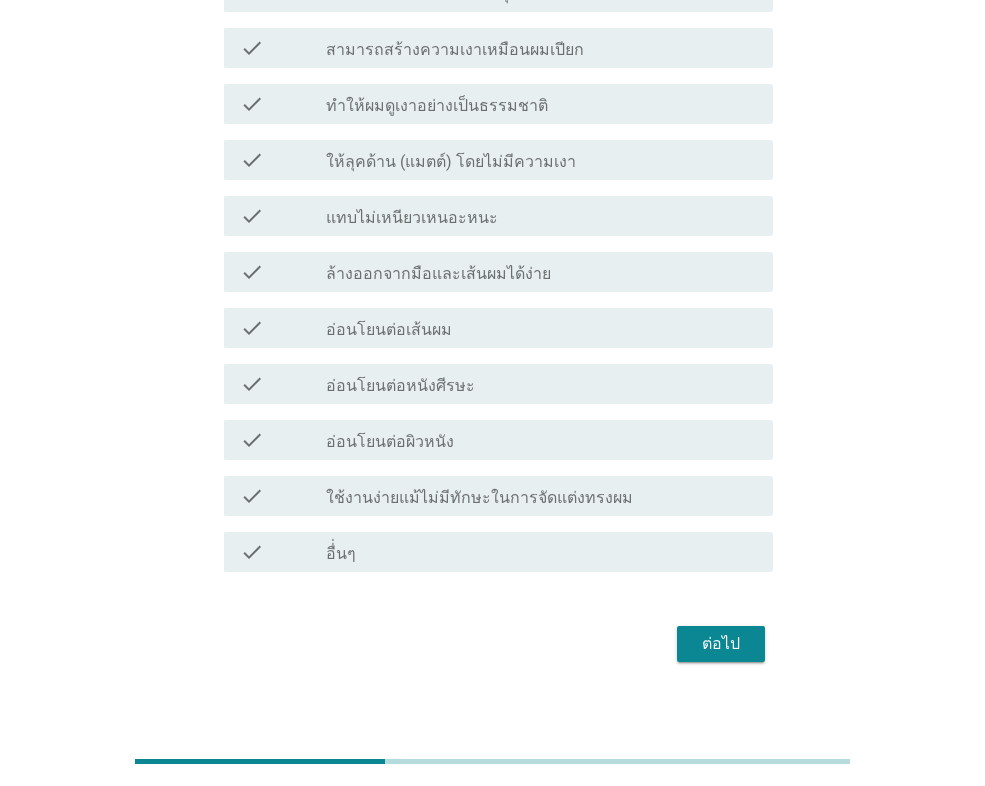 click on "ต่อไป" at bounding box center (721, 644) 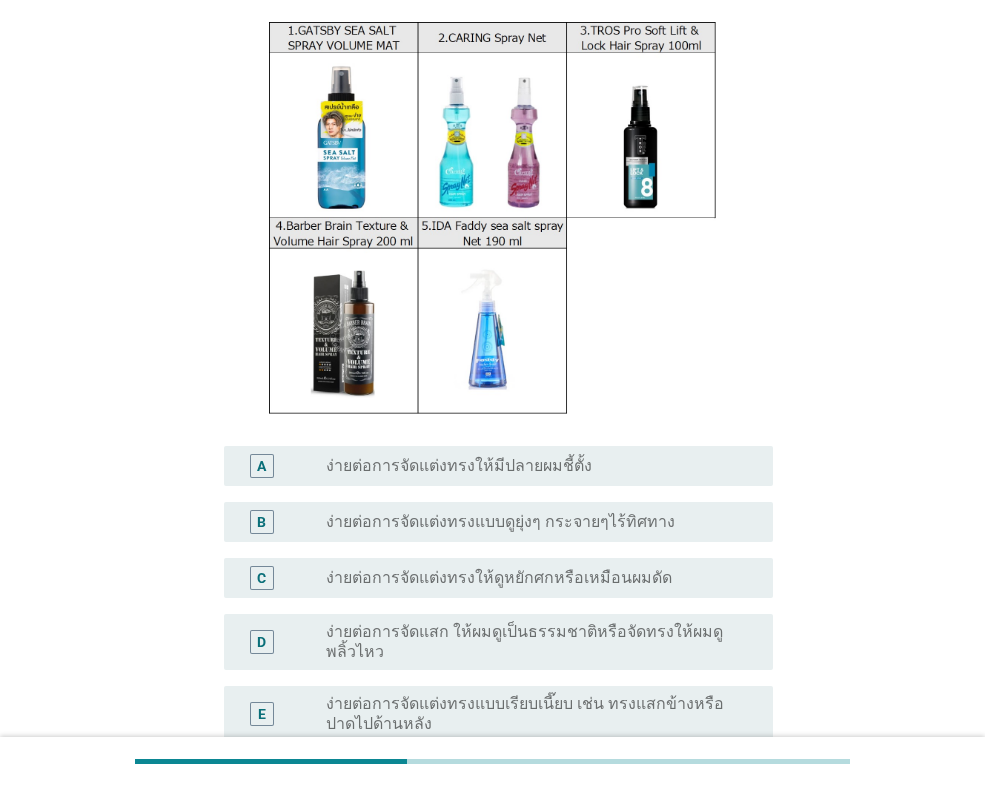 scroll, scrollTop: 400, scrollLeft: 0, axis: vertical 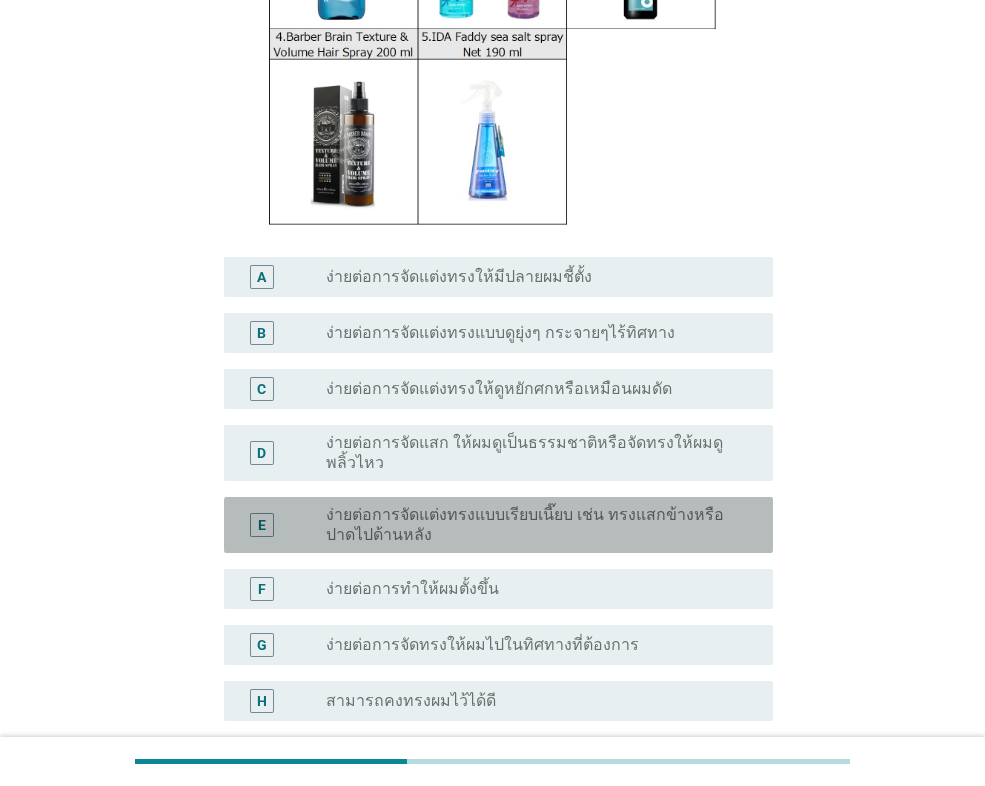click on "ง่ายต่อการจัดแต่งทรงแบบเรียบเนี๊ยบ เช่น ทรงแสกข้างหรือปาดไปด้านหลัง" at bounding box center [533, 525] 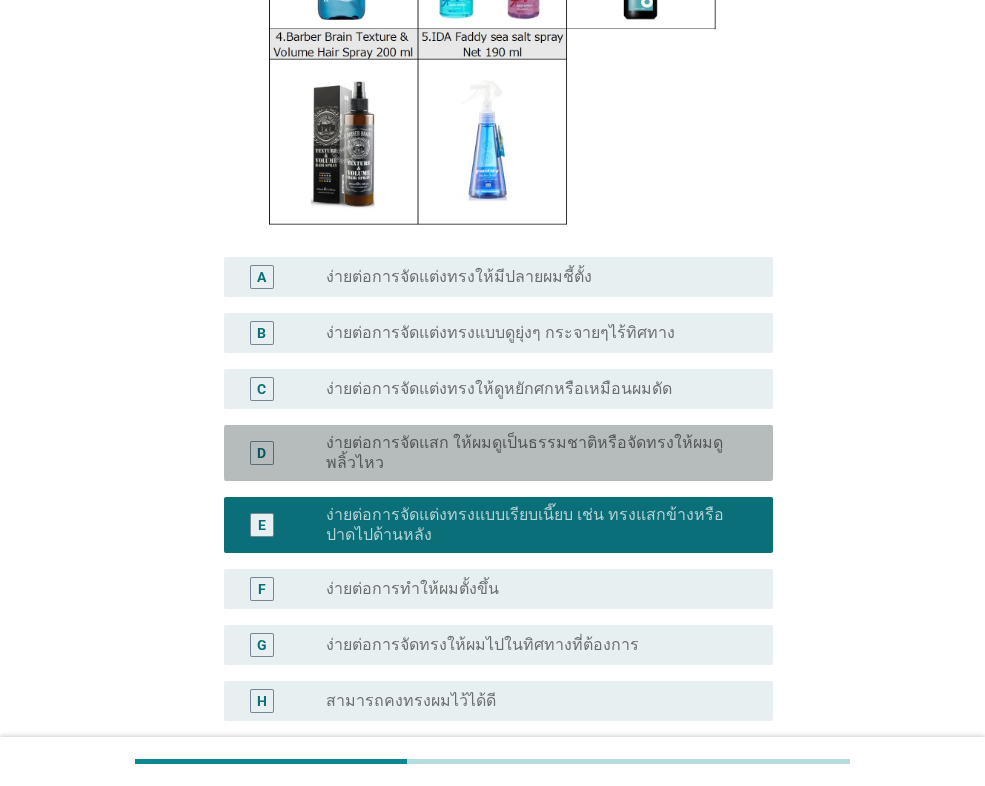 click on "D     radio_button_unchecked ง่ายต่อการจัดแสก ให้ผมดูเป็นธรรมชาติหรือจัดทรงให้ผมดูพลิ้วไหว" at bounding box center (498, 453) 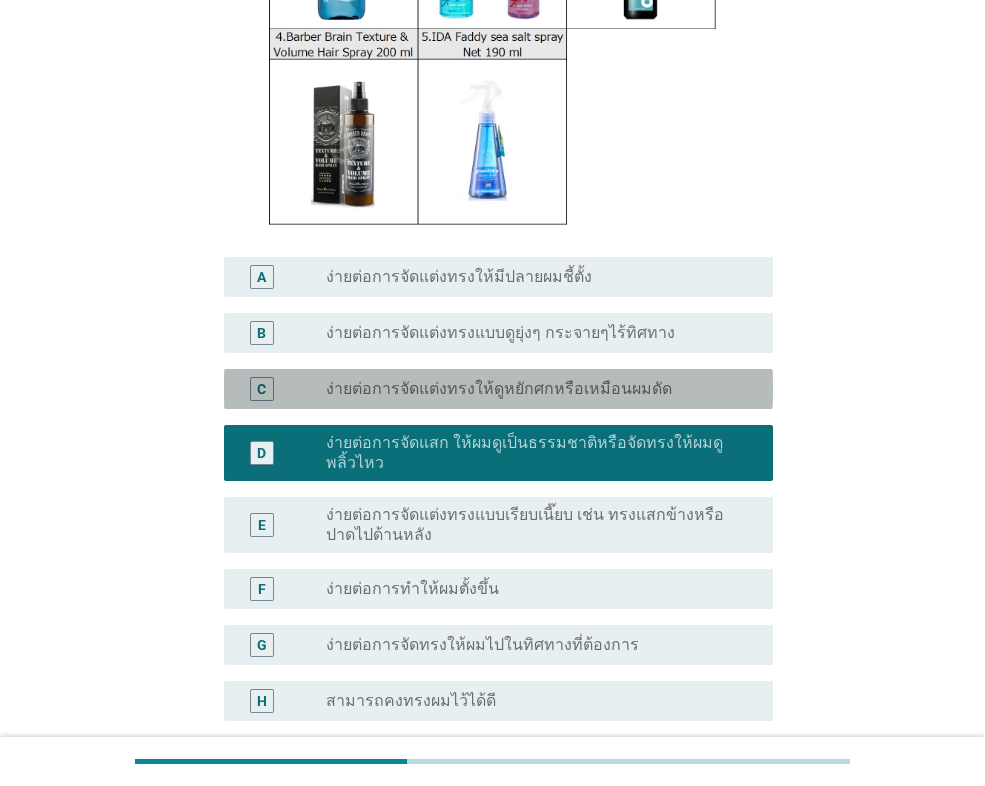 click on "ง่ายต่อการจัดแต่งทรงให้ดูหยักศกหรือเหมือนผมดัด" at bounding box center [499, 389] 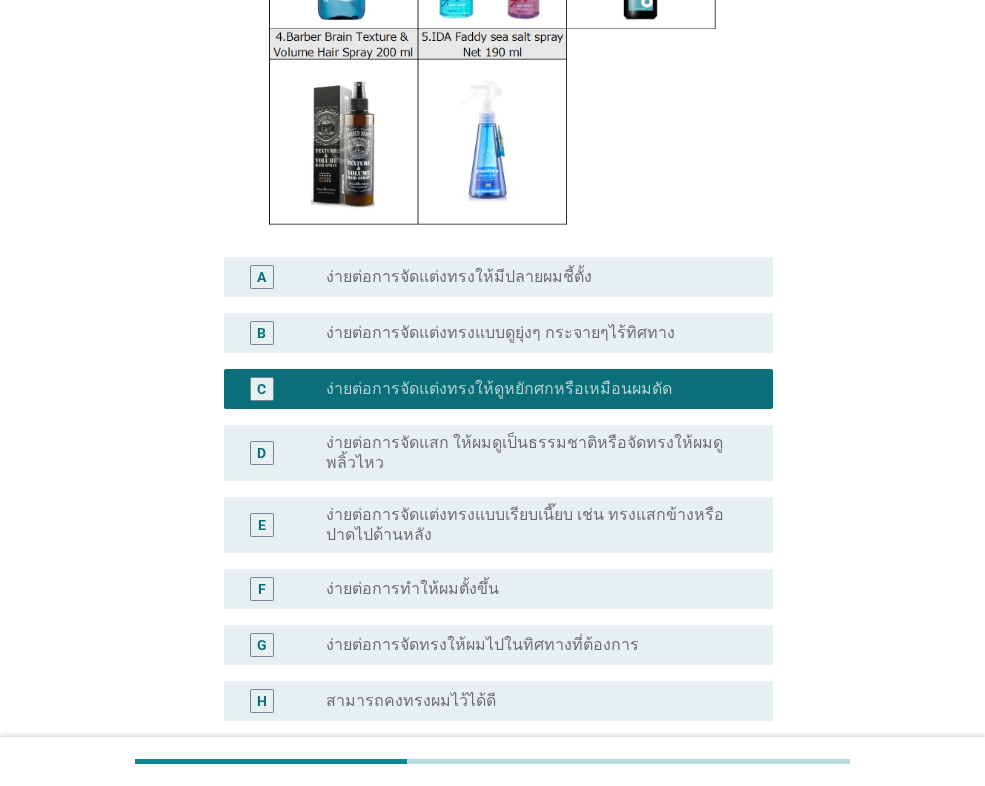 click on "C     radio_button_checked ง่ายต่อการจัดแต่งทรงให้ดูหยักศกหรือเหมือนผมดัด" at bounding box center (498, 389) 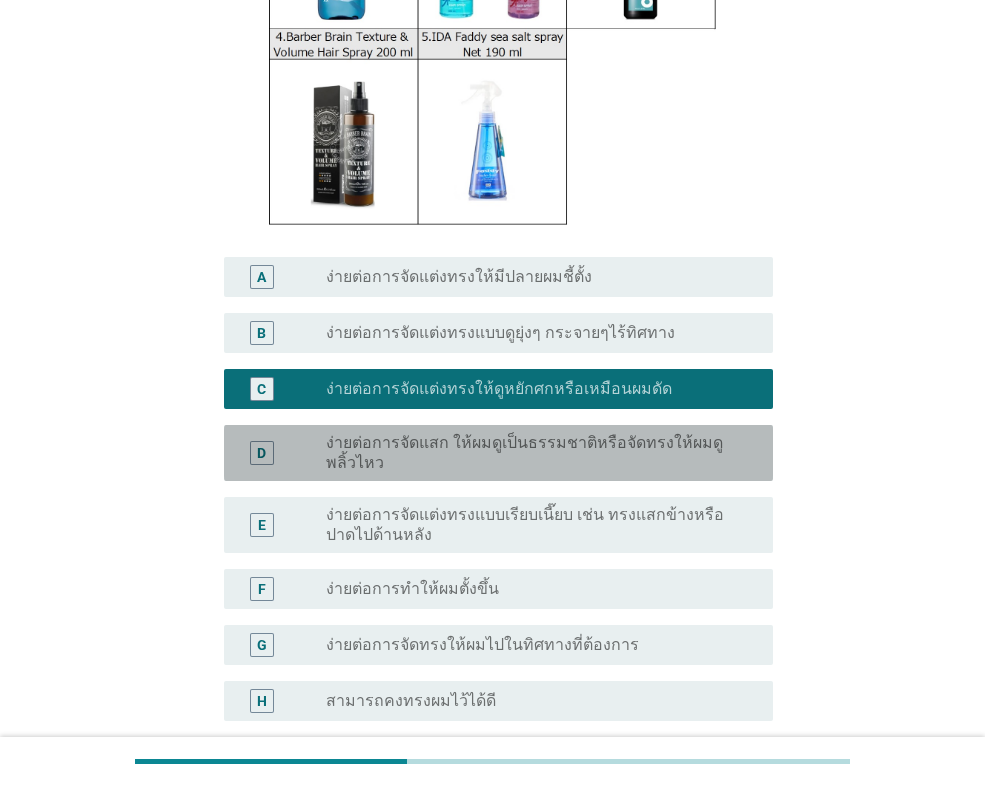 click on "ง่ายต่อการจัดแสก ให้ผมดูเป็นธรรมชาติหรือจัดทรงให้ผมดูพลิ้วไหว" at bounding box center [533, 453] 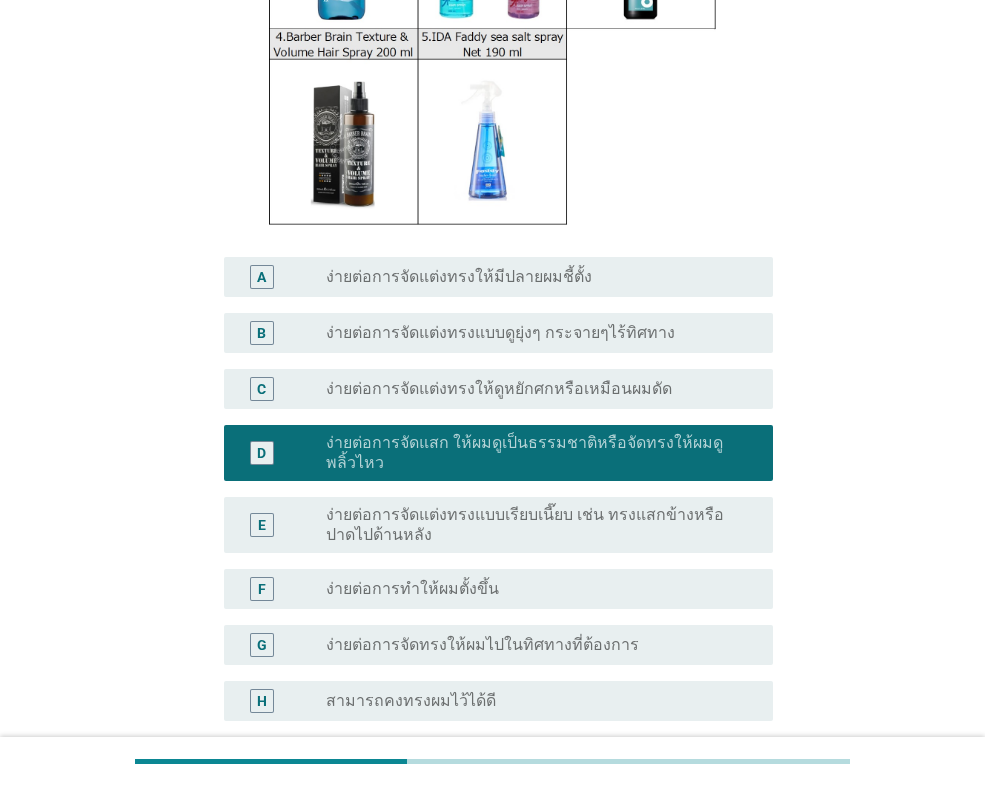 click on "ง่ายต่อการจัดแต่งทรงให้ดูหยักศกหรือเหมือนผมดัด" at bounding box center [499, 389] 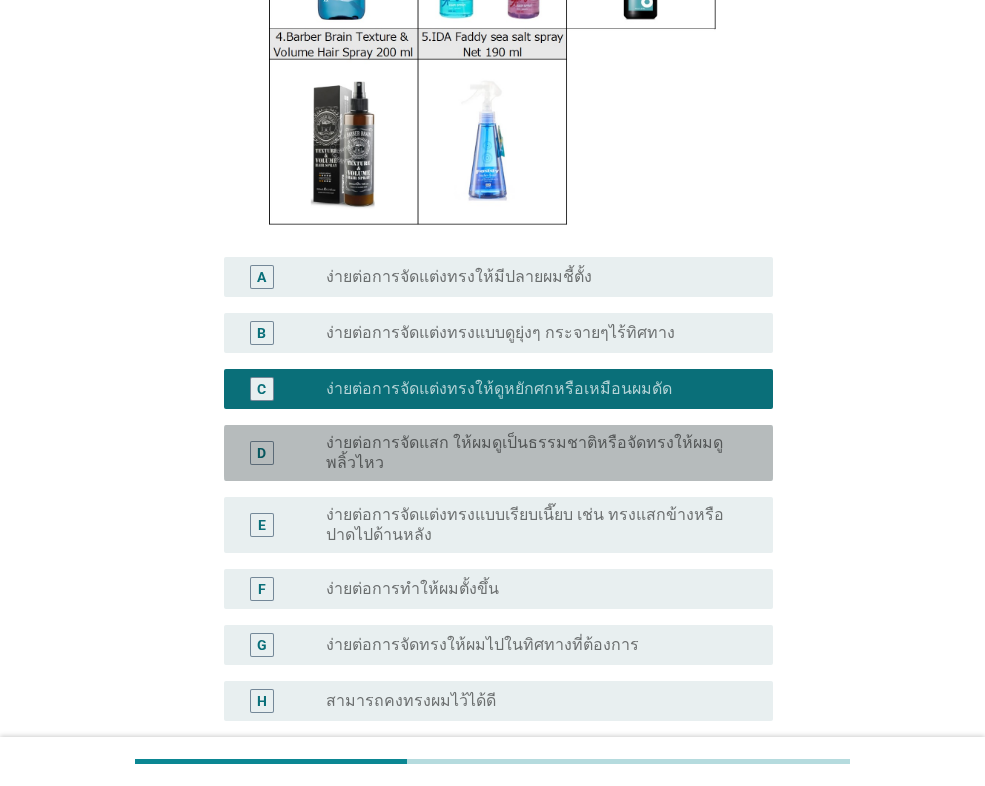 click on "ง่ายต่อการจัดแสก ให้ผมดูเป็นธรรมชาติหรือจัดทรงให้ผมดูพลิ้วไหว" at bounding box center [533, 453] 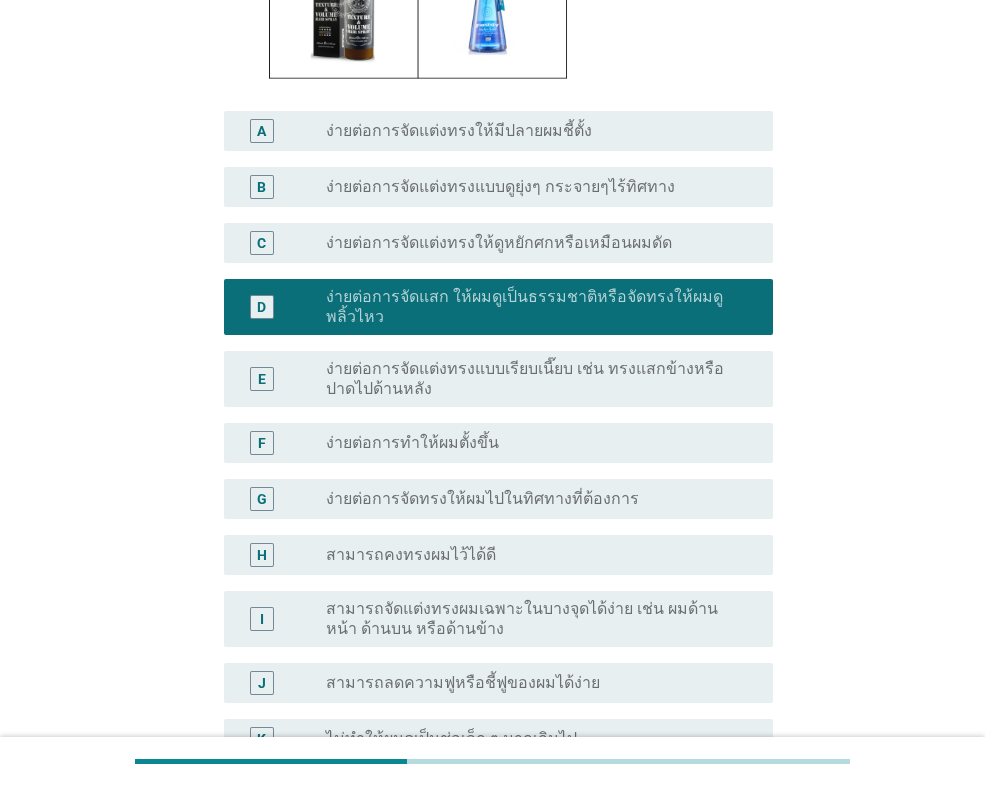 scroll, scrollTop: 700, scrollLeft: 0, axis: vertical 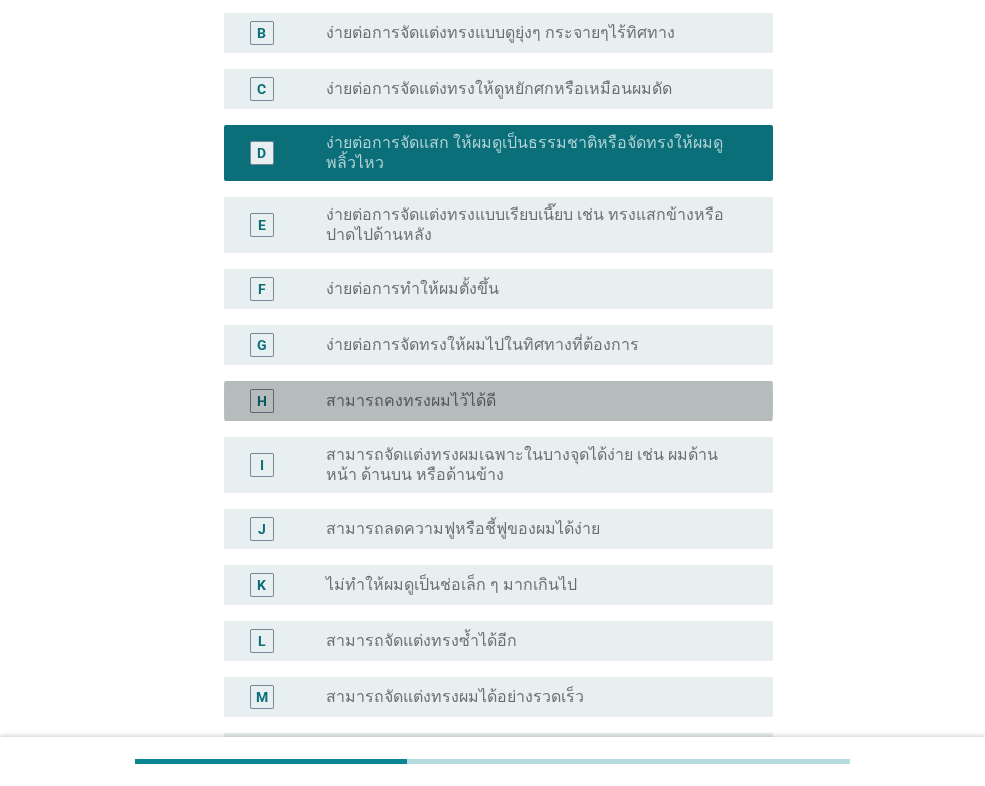 click on "radio_button_unchecked สามารถคงทรงผมไว้ได้ดี" at bounding box center (541, 401) 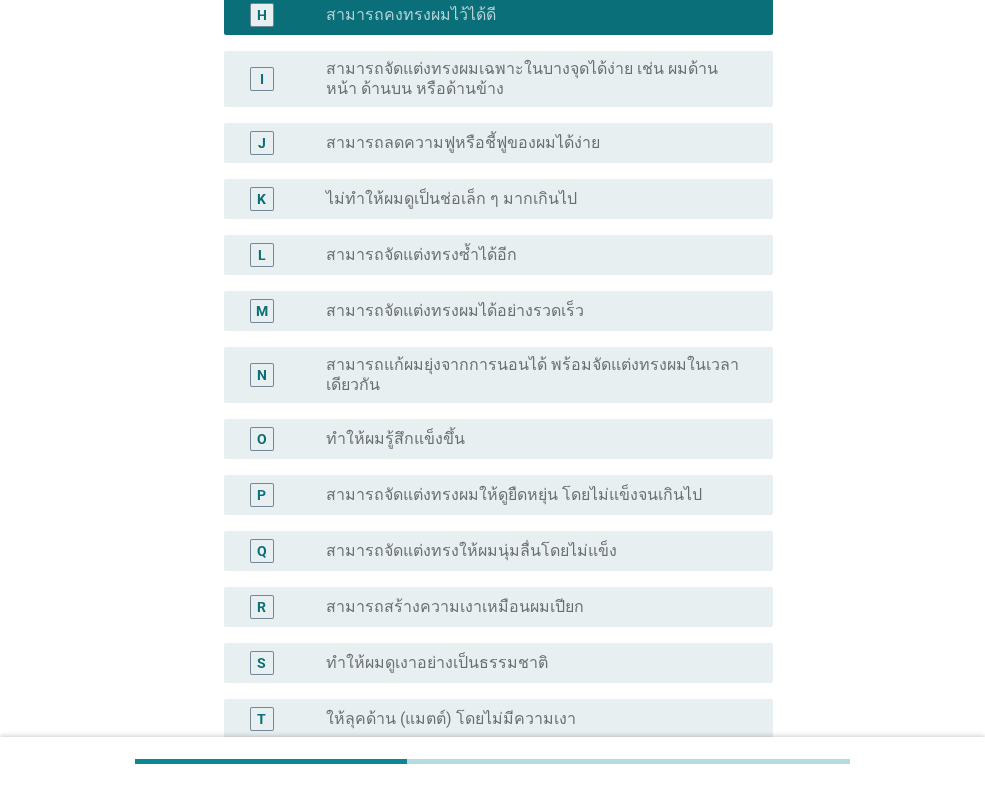 scroll, scrollTop: 1100, scrollLeft: 0, axis: vertical 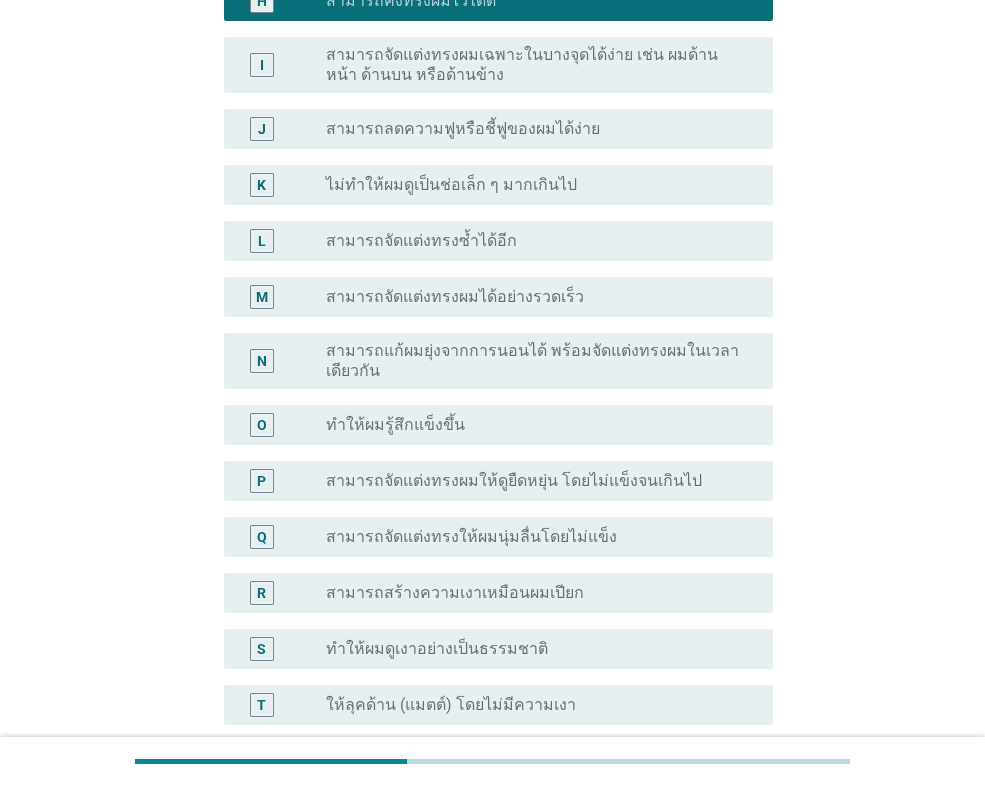 click on "L     radio_button_unchecked สามารถจัดแต่งทรงซ้ำได้อีก" at bounding box center [492, 241] 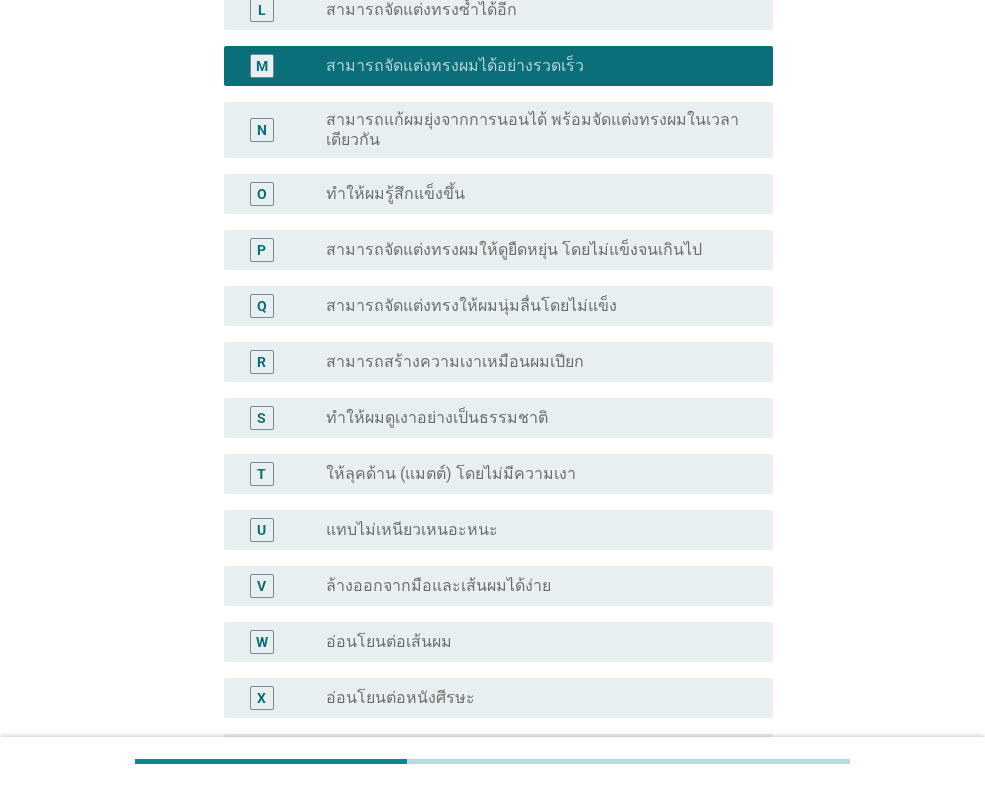 scroll, scrollTop: 1689, scrollLeft: 0, axis: vertical 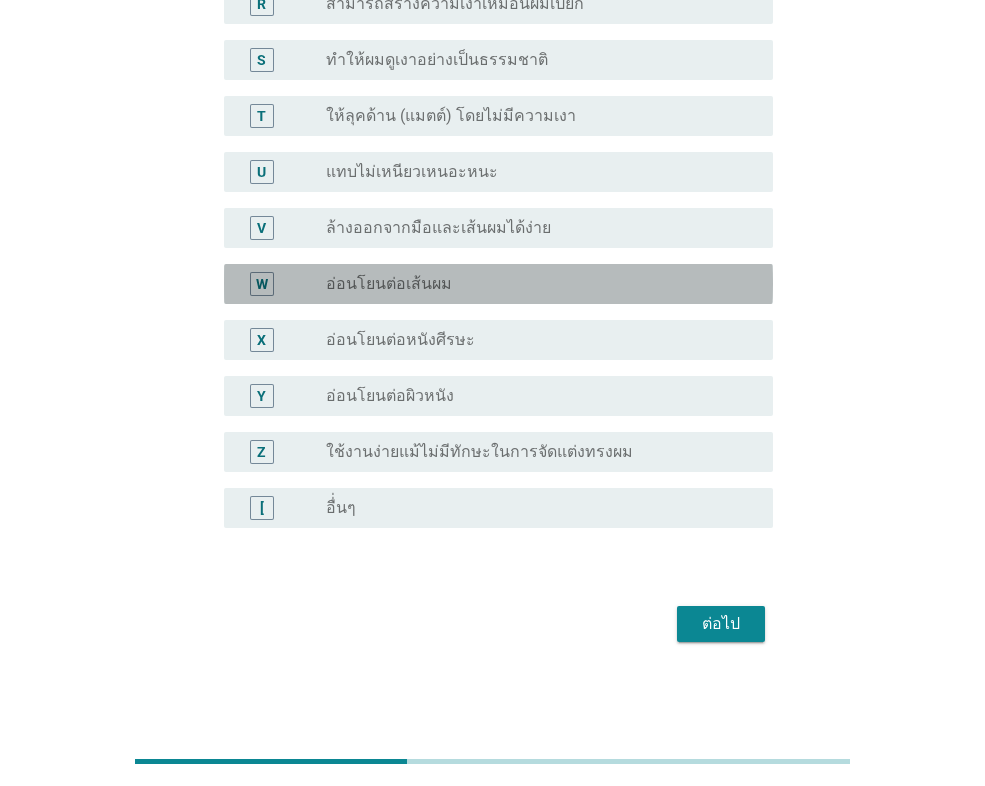 click on "อ่อนโยนต่อเส้นผม" at bounding box center [389, 284] 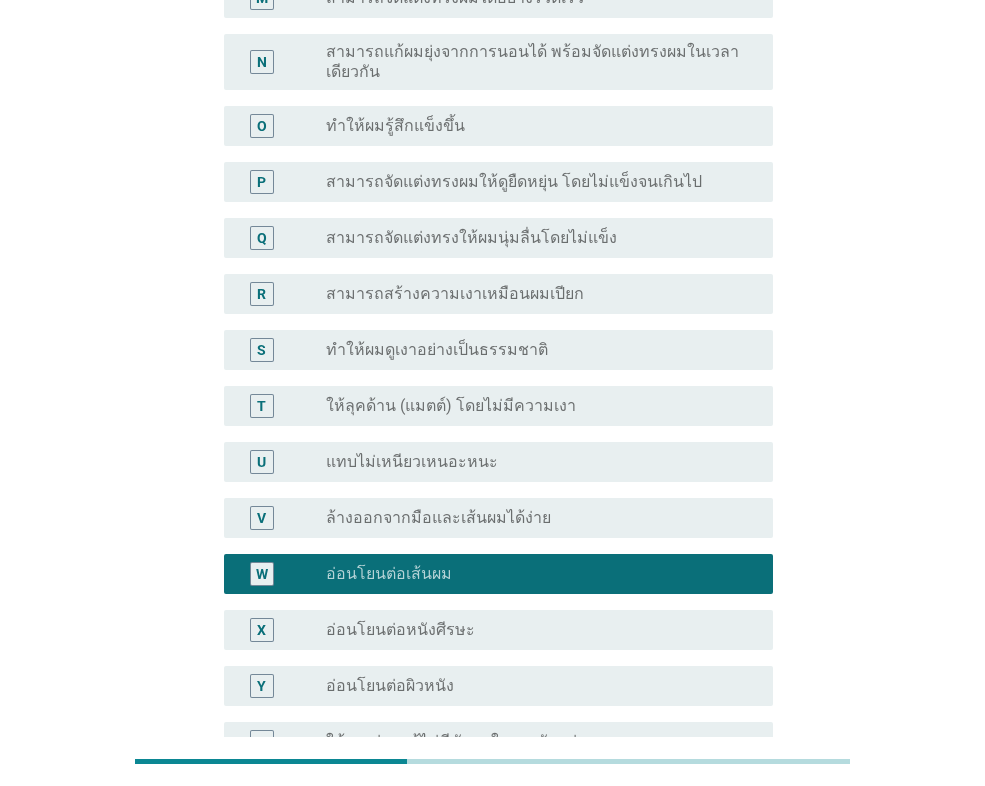 scroll, scrollTop: 1389, scrollLeft: 0, axis: vertical 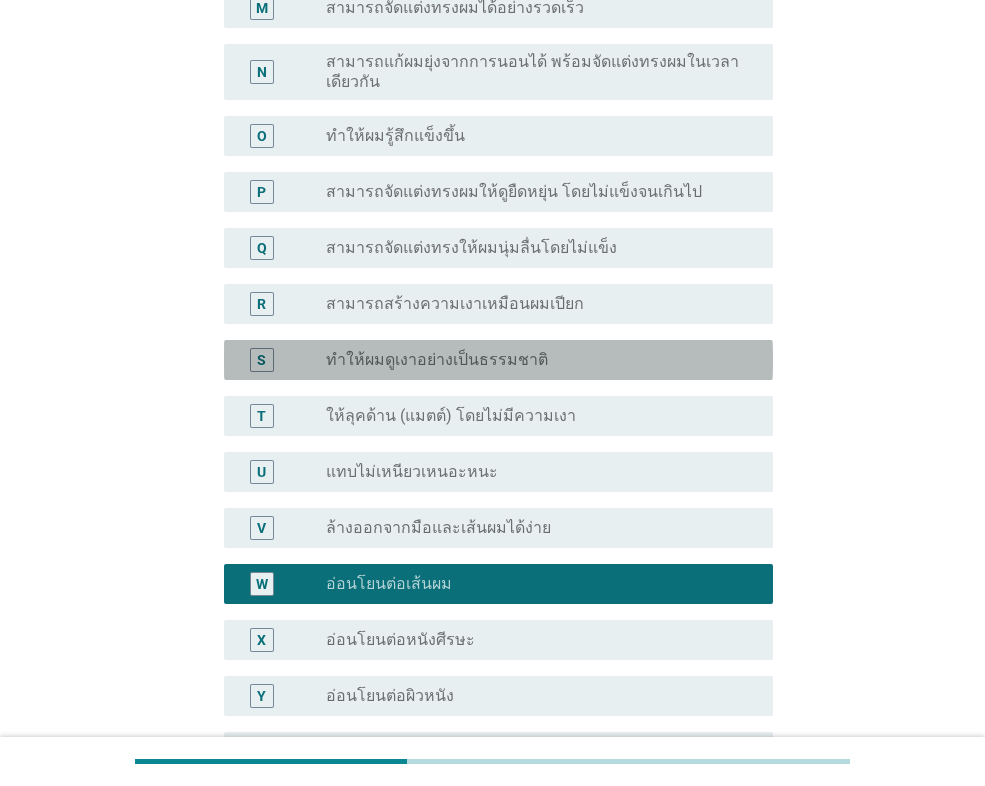 click on "S     radio_button_unchecked ทำให้ผมดูเงาอย่างเป็นธรรมชาติ" at bounding box center [498, 360] 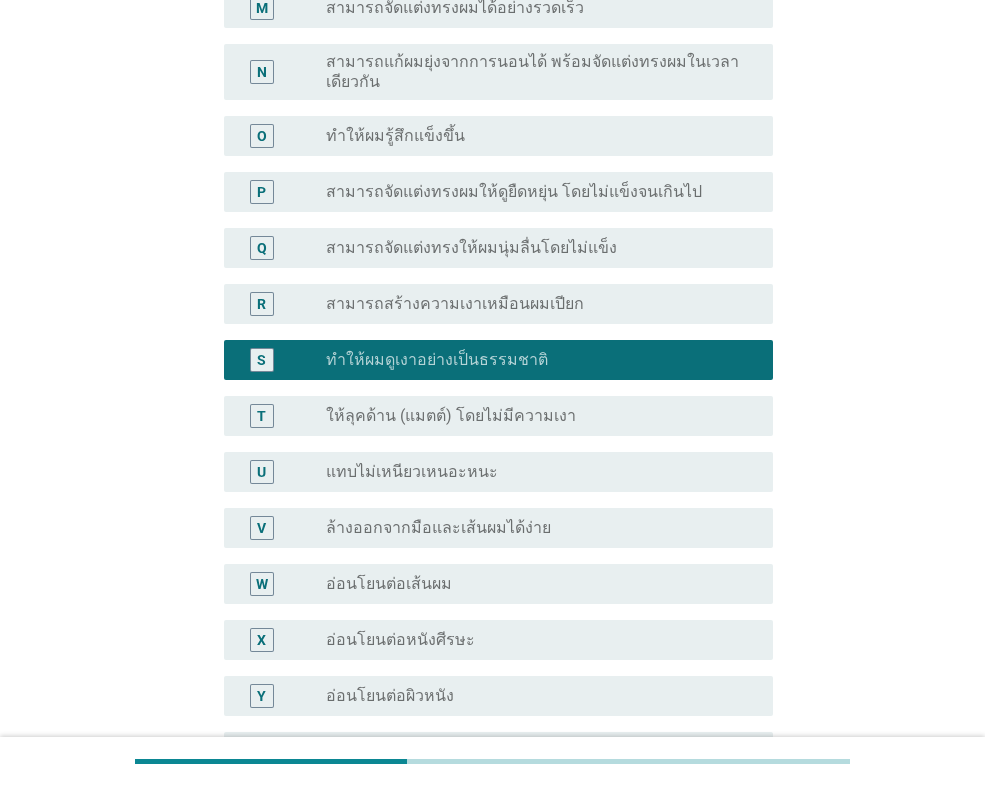 click on "P     radio_button_unchecked สามารถจัดแต่งทรงผมให้ดูยืดหยุ่น โดยไม่แข็งจนเกินไป" at bounding box center [492, 192] 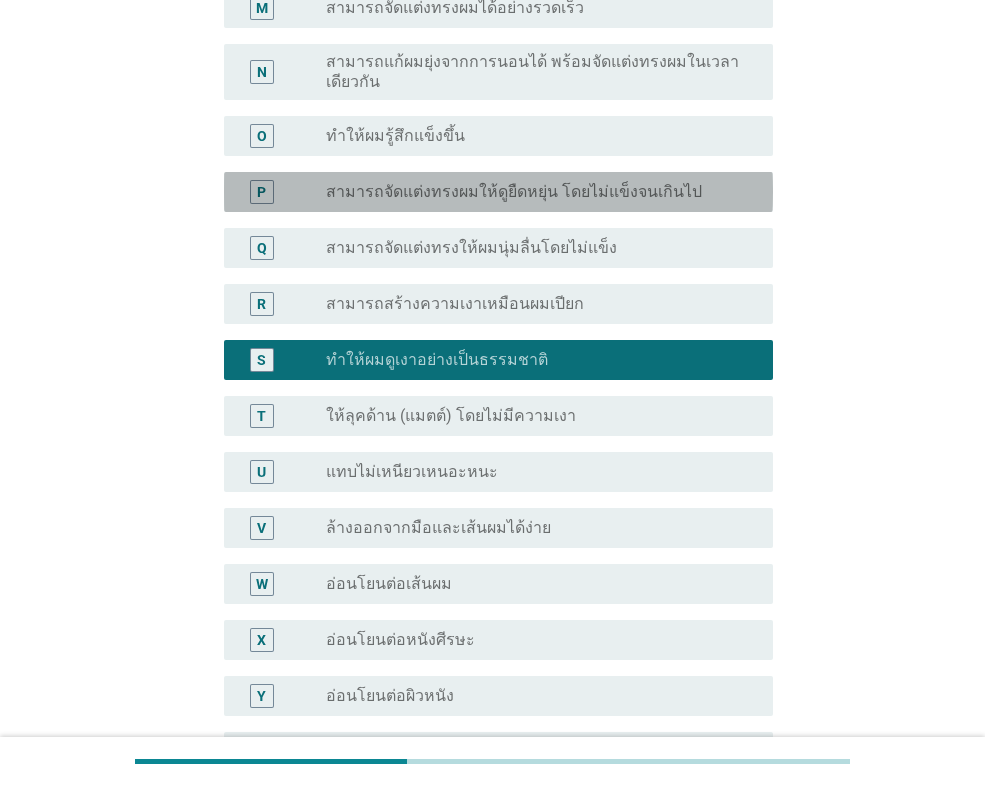 click on "สามารถจัดแต่งทรงผมให้ดูยืดหยุ่น โดยไม่แข็งจนเกินไป" at bounding box center [514, 192] 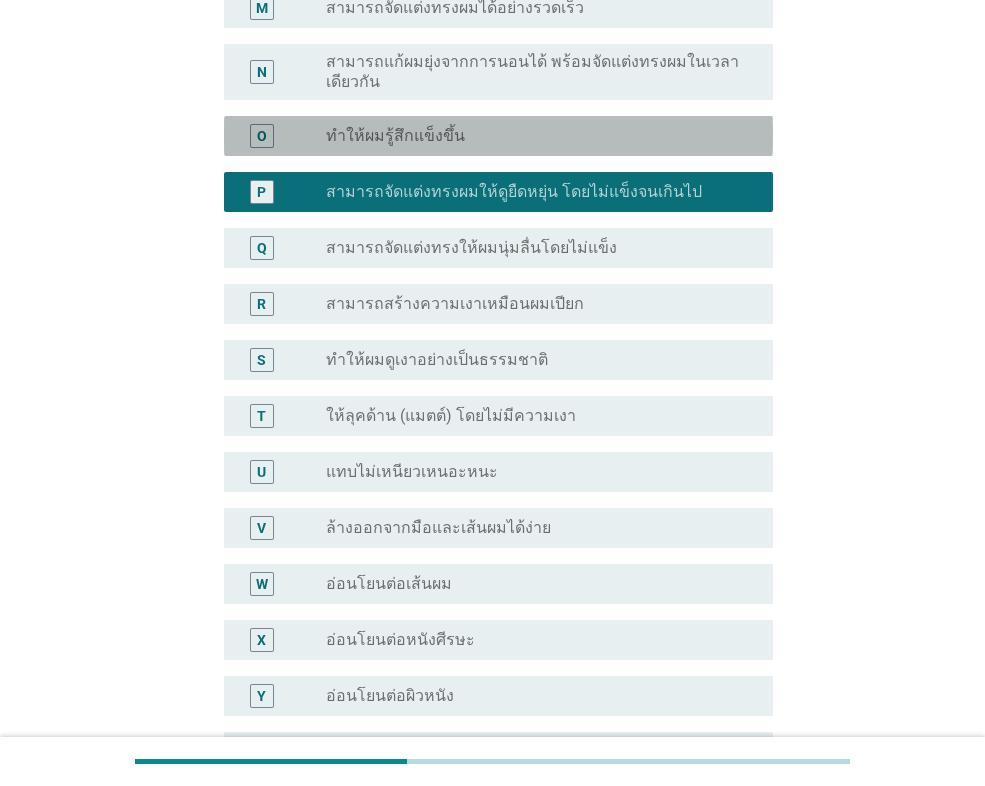 click on "ทำให้ผมรู้สึกแข็งขึ้น" at bounding box center [395, 136] 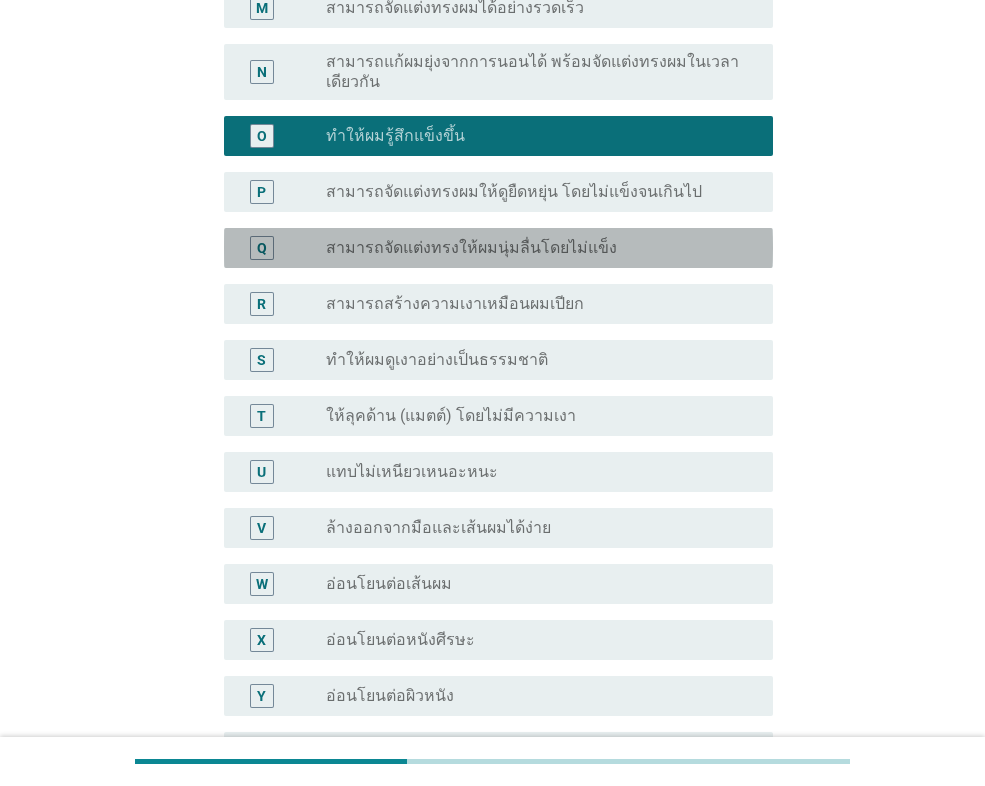 click on "Q     radio_button_unchecked สามารถจัดแต่งทรงให้ผมนุ่มลื่นโดยไม่แข็ง" at bounding box center (498, 248) 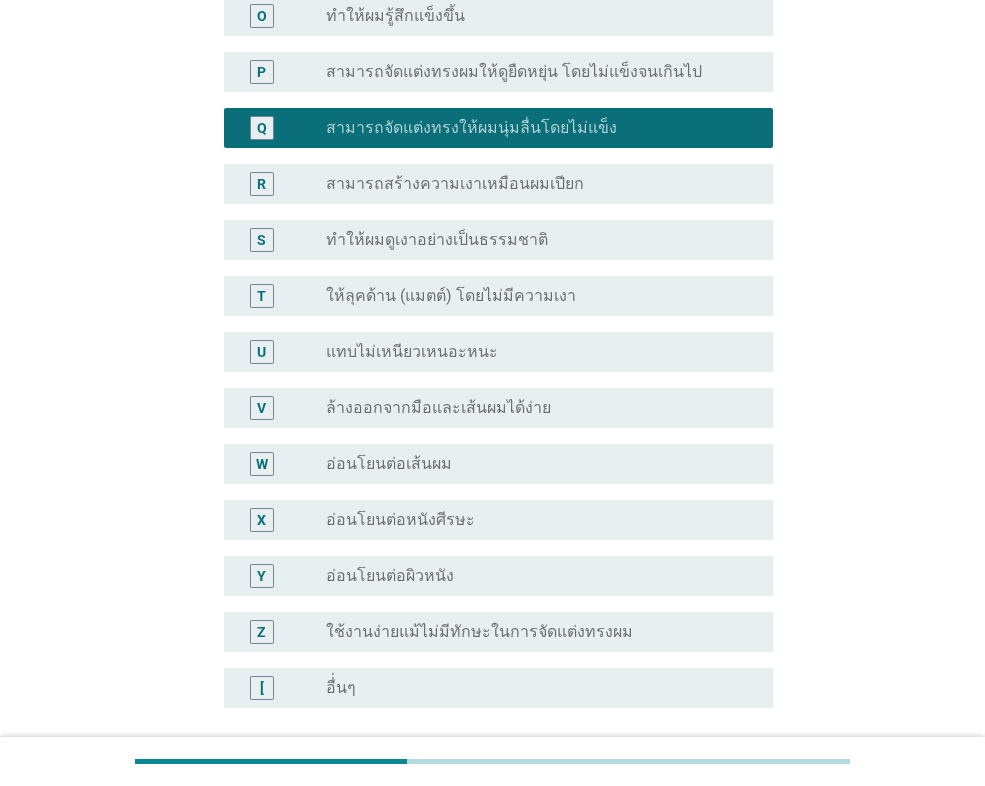 scroll, scrollTop: 1689, scrollLeft: 0, axis: vertical 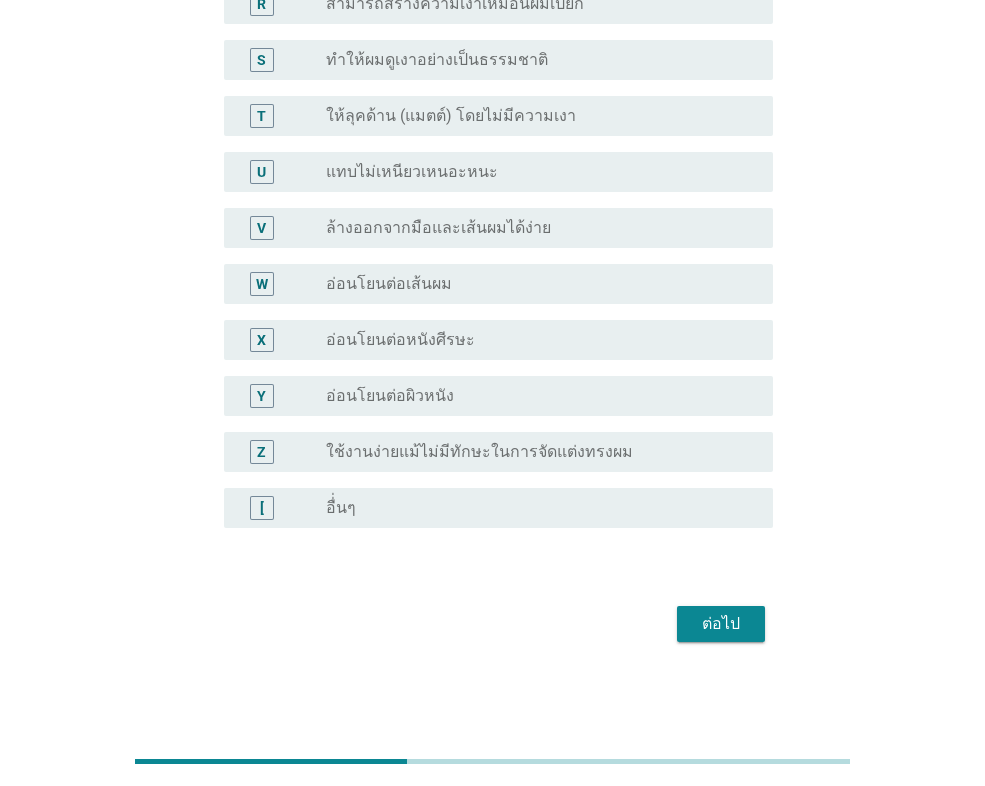 click on "จากคุณสมบัติที่คุณเลือกในคำถามก่อนหน้า กรุณาเลือกคุณสมบัติที่คุณคาดหวังมากที่สุดเพียงหนึ่งข้อ เลือกได้เพียงข้อเดียว          A     radio_button_unchecked ง่ายต่อการจัดแต่งทรงให้มีปลายผมชี้ตั้ง   B     radio_button_unchecked ง่ายต่อการจัดแต่งทรงแบบดูยุ่งๆ กระจายๆไร้ทิศทาง   C     radio_button_unchecked ง่ายต่อการจัดแต่งทรงให้ดูหยักศกหรือเหมือนผมดัด   D     radio_button_unchecked   E     radio_button_unchecked   F     radio_button_unchecked ง่ายต่อการทำให้ผมตั้งขึ้น   G       H" at bounding box center (492, -476) 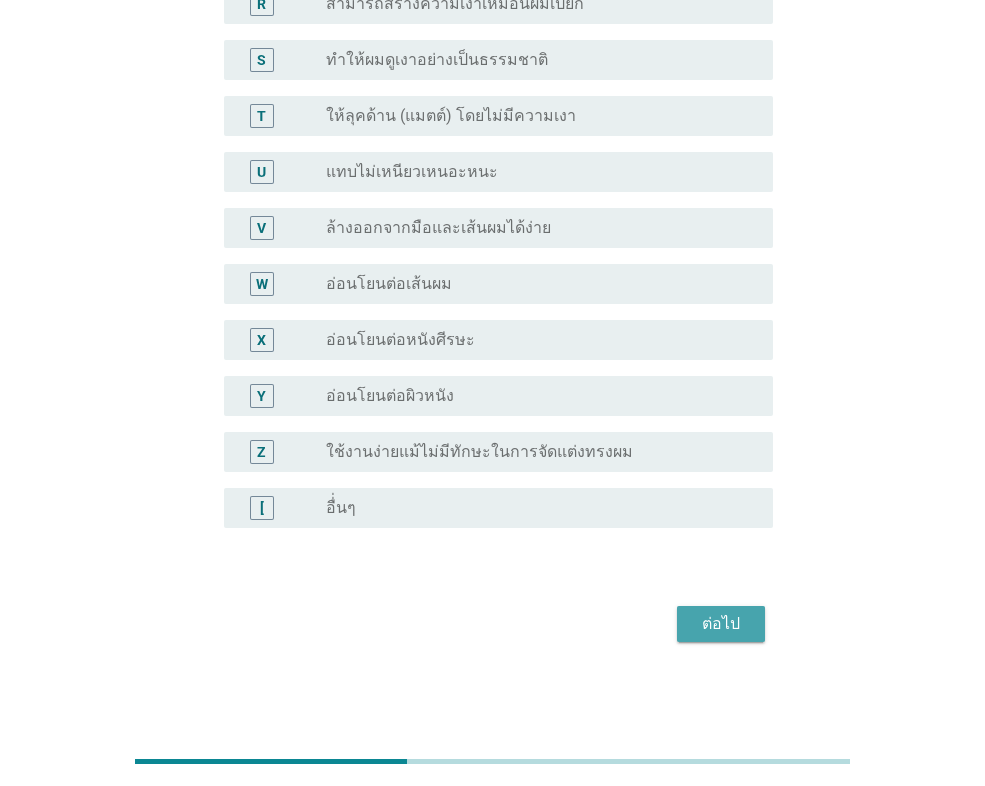 click on "ต่อไป" at bounding box center [721, 624] 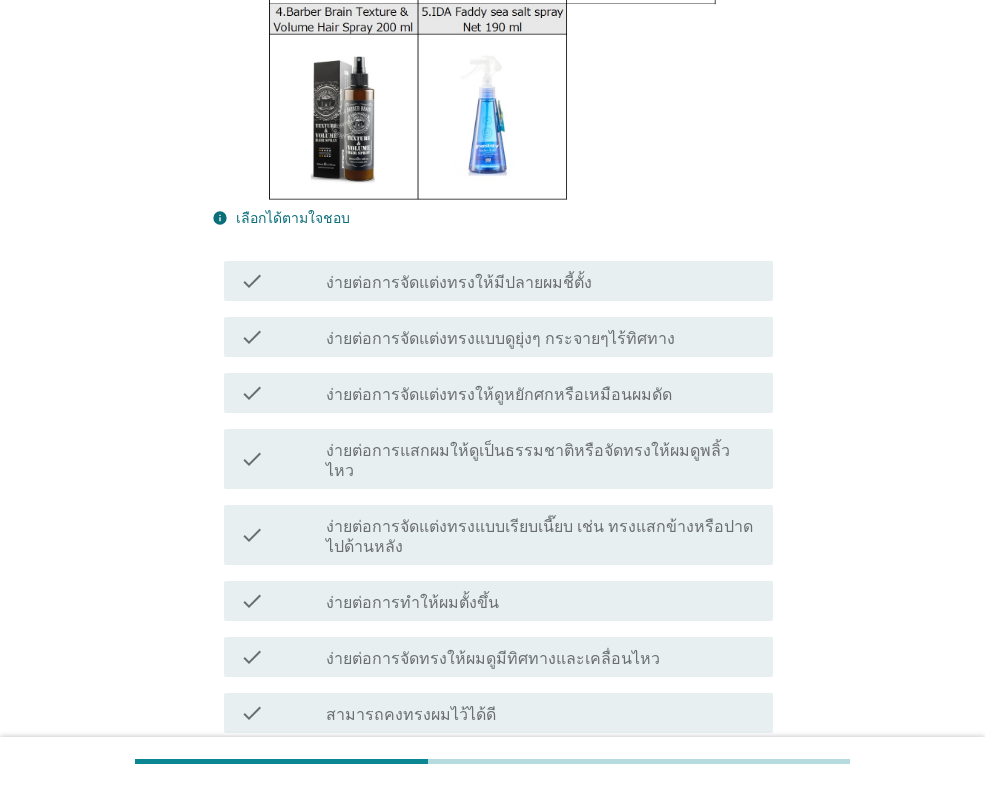 scroll, scrollTop: 400, scrollLeft: 0, axis: vertical 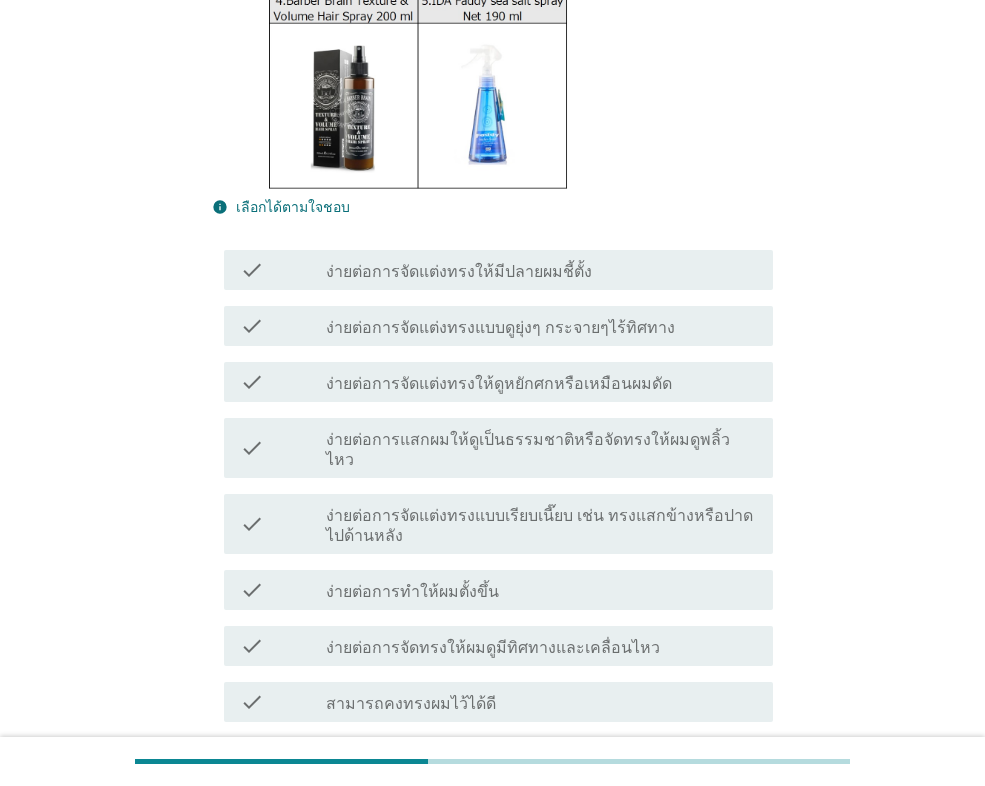 click on "check     check_box_outline_blank ง่ายต่อการจัดแต่งทรงให้ดูหยักศกหรือเหมือนผมดัด" at bounding box center (492, 382) 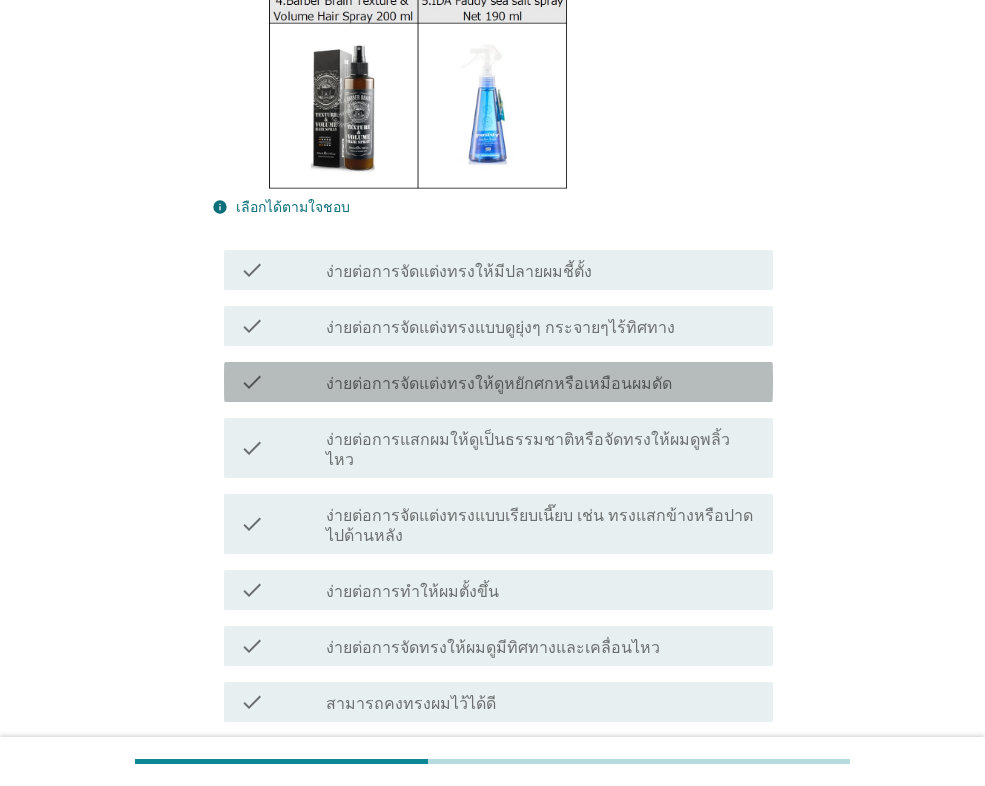 click on "ง่ายต่อการจัดแต่งทรงให้ดูหยักศกหรือเหมือนผมดัด" at bounding box center [499, 384] 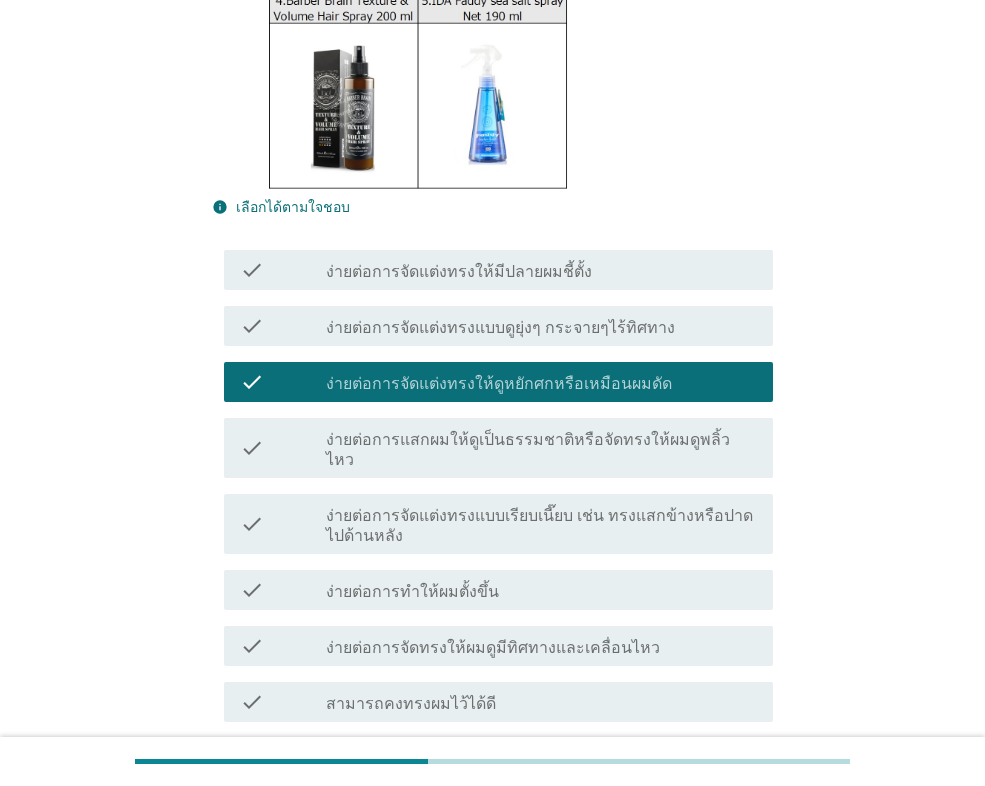 click on "check     check_box_outline_blank ง่ายต่อการแสกผมให้ดูเป็นธรรมชาติหรือจัดทรงให้ผมดูพลิ้วไหว" at bounding box center [498, 448] 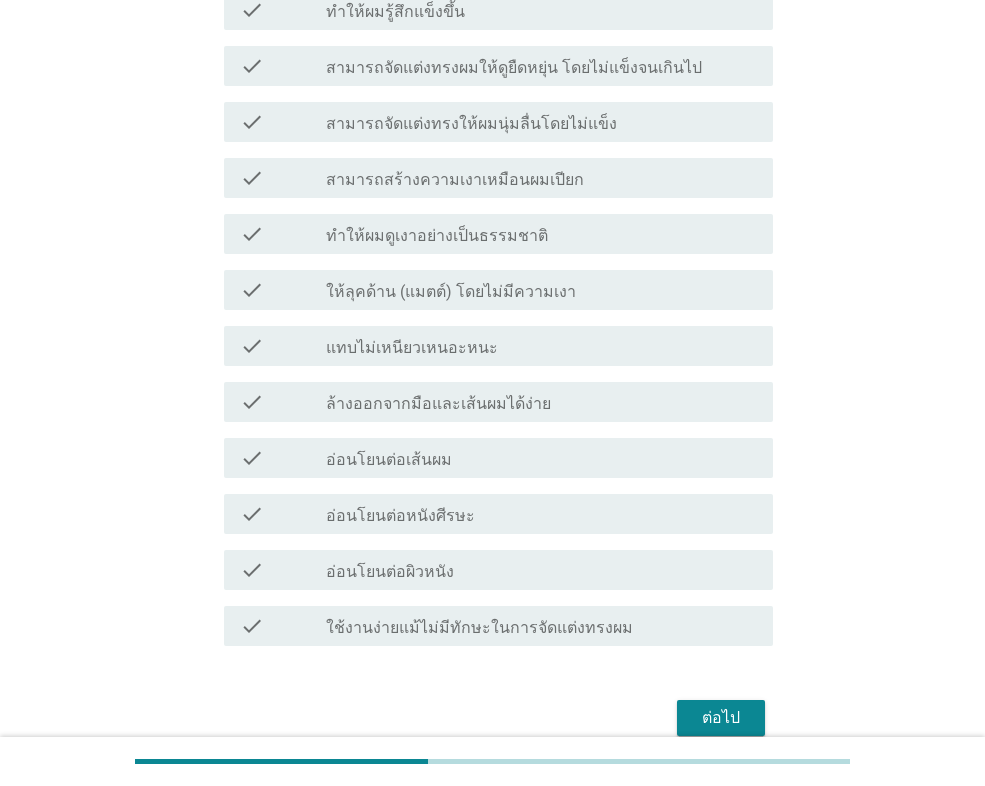 scroll, scrollTop: 1598, scrollLeft: 0, axis: vertical 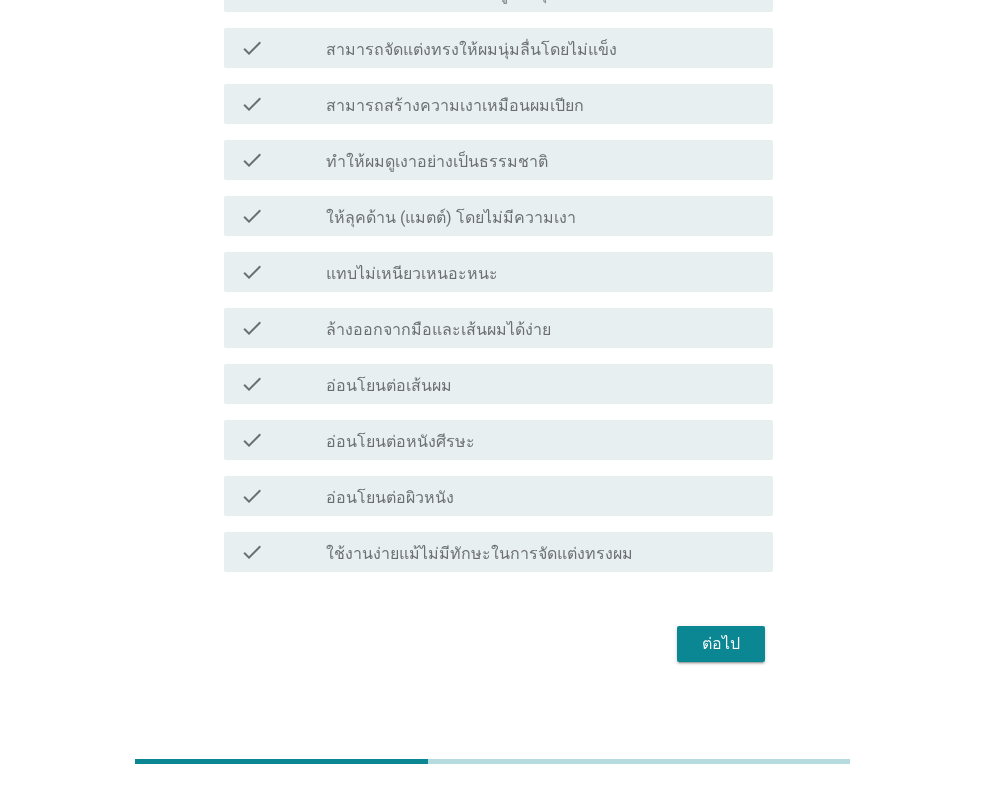 click on "ต่อไป" at bounding box center (721, 644) 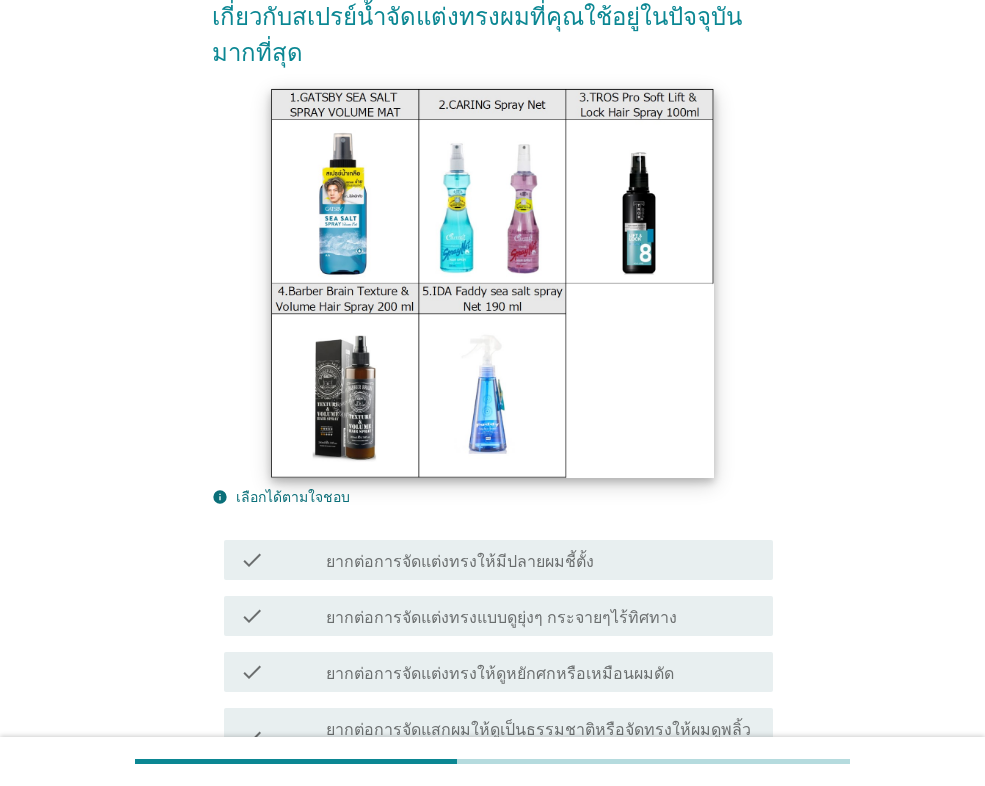 scroll, scrollTop: 400, scrollLeft: 0, axis: vertical 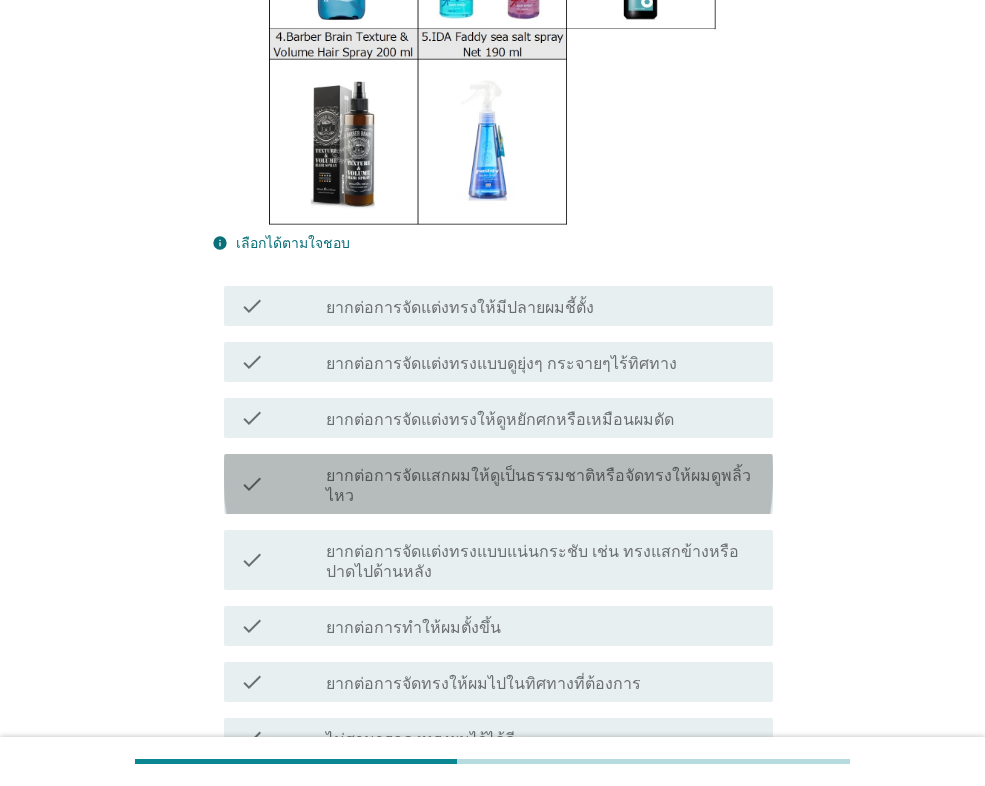 click on "ยากต่อการจัดแสกผมให้ดูเป็นธรรมชาติหรือจัดทรงให้ผมดูพลิ้วไหว" at bounding box center (541, 486) 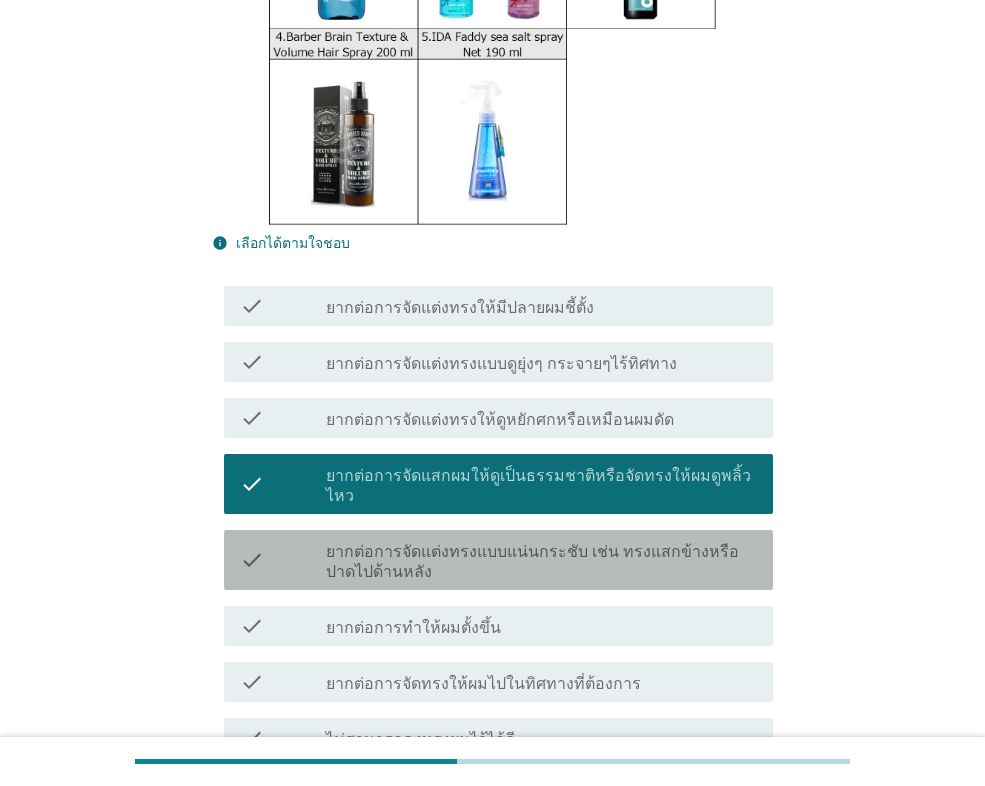 click on "check_box_outline_blank ยากต่อการจัดแต่งทรงแบบแน่นกระชับ เช่น ทรงแสกข้างหรือปาดไปด้านหลัง" at bounding box center (541, 560) 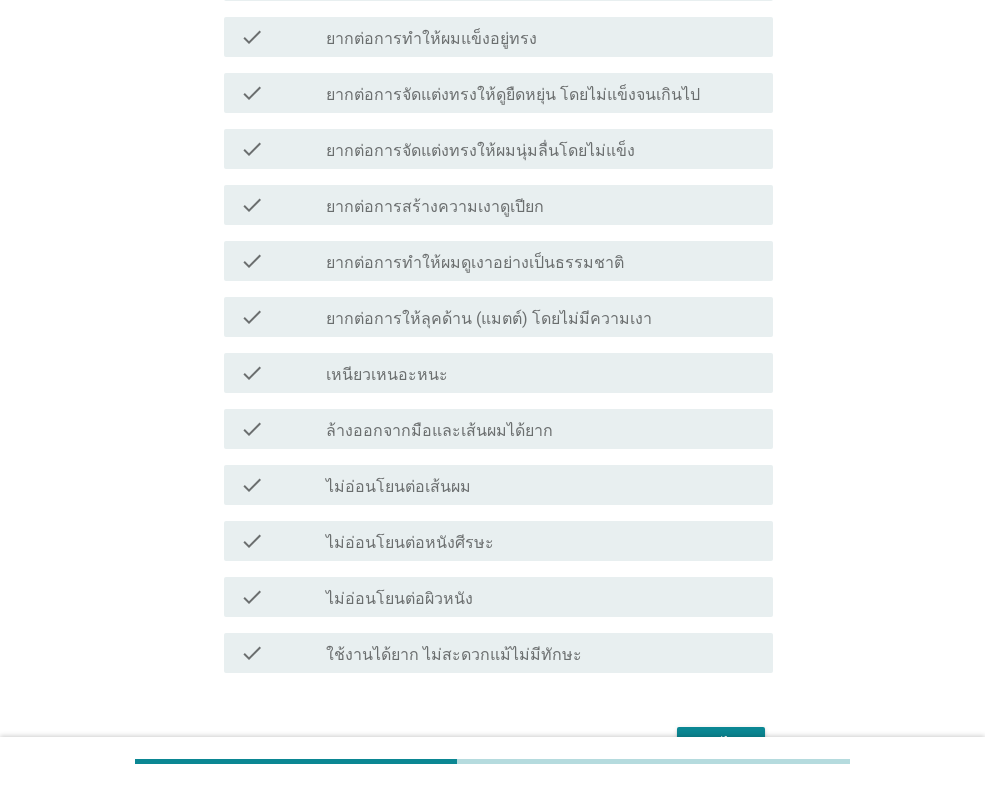 scroll, scrollTop: 1558, scrollLeft: 0, axis: vertical 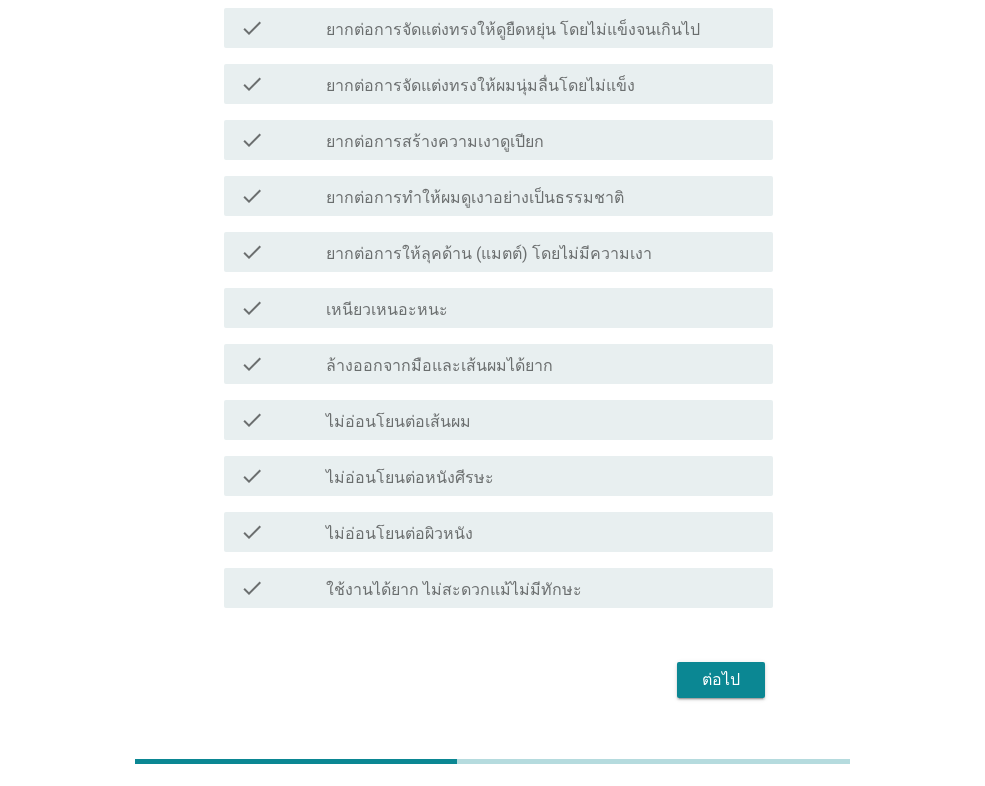 click on "ต่อไป" at bounding box center (721, 680) 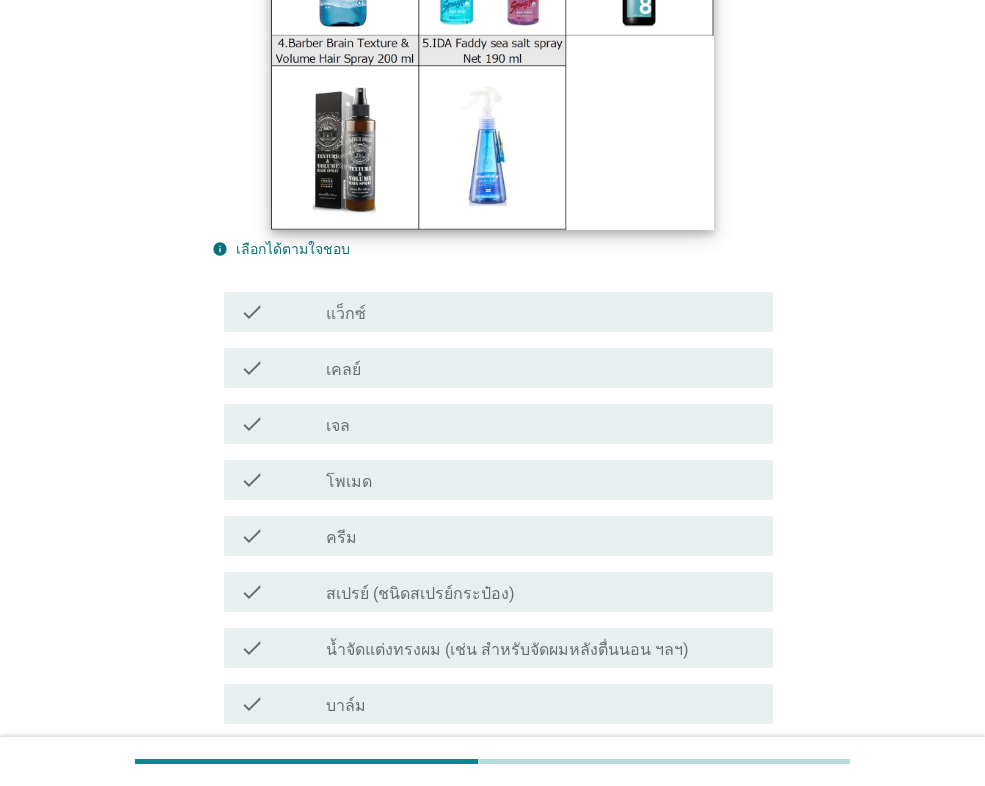 scroll, scrollTop: 400, scrollLeft: 0, axis: vertical 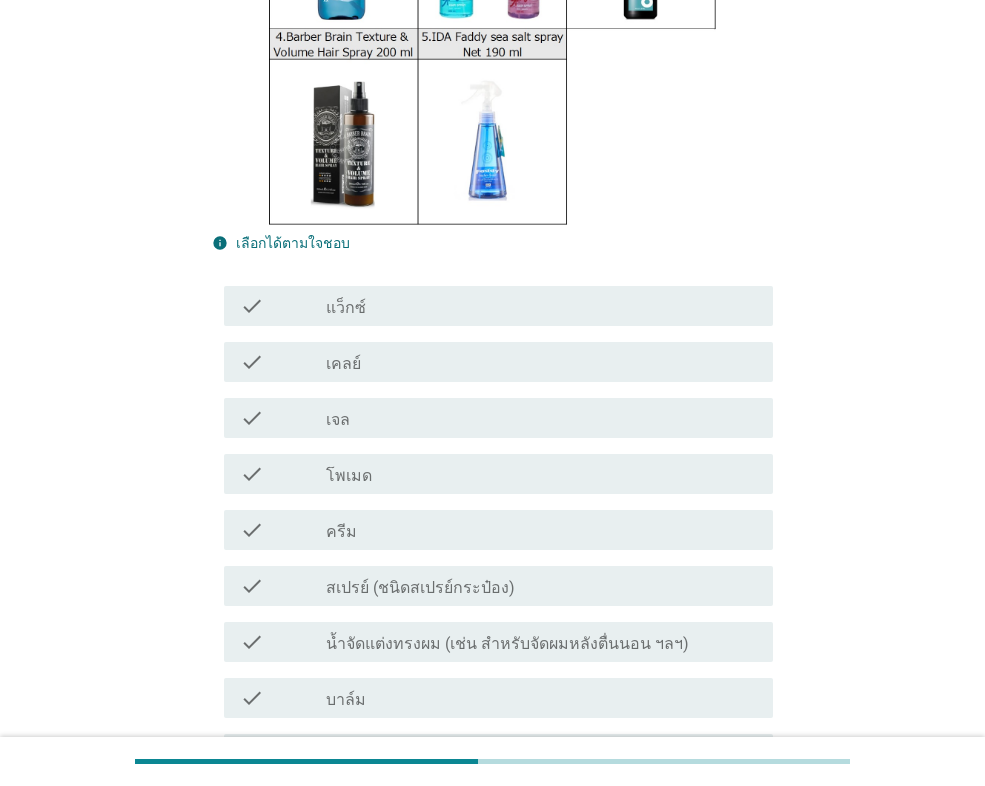 click on "check_box_outline_blank สเปรย์ (ชนิดสเปรย์กระป๋อง)" at bounding box center (541, 586) 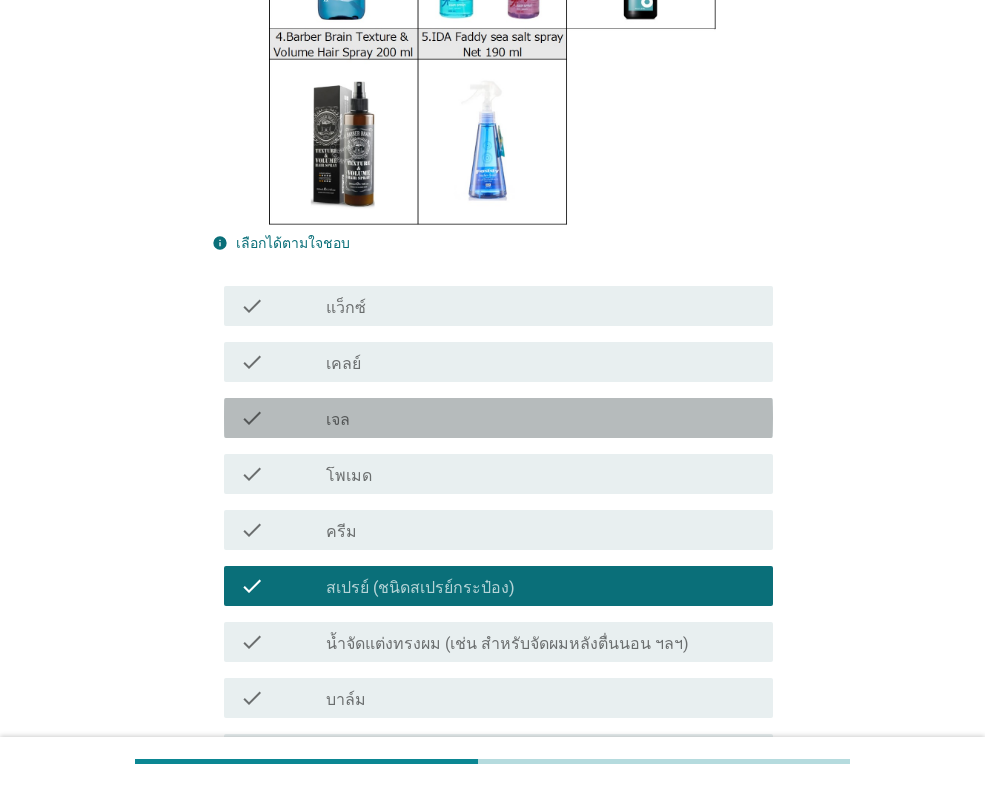 click on "check_box_outline_blank เจล" at bounding box center (541, 418) 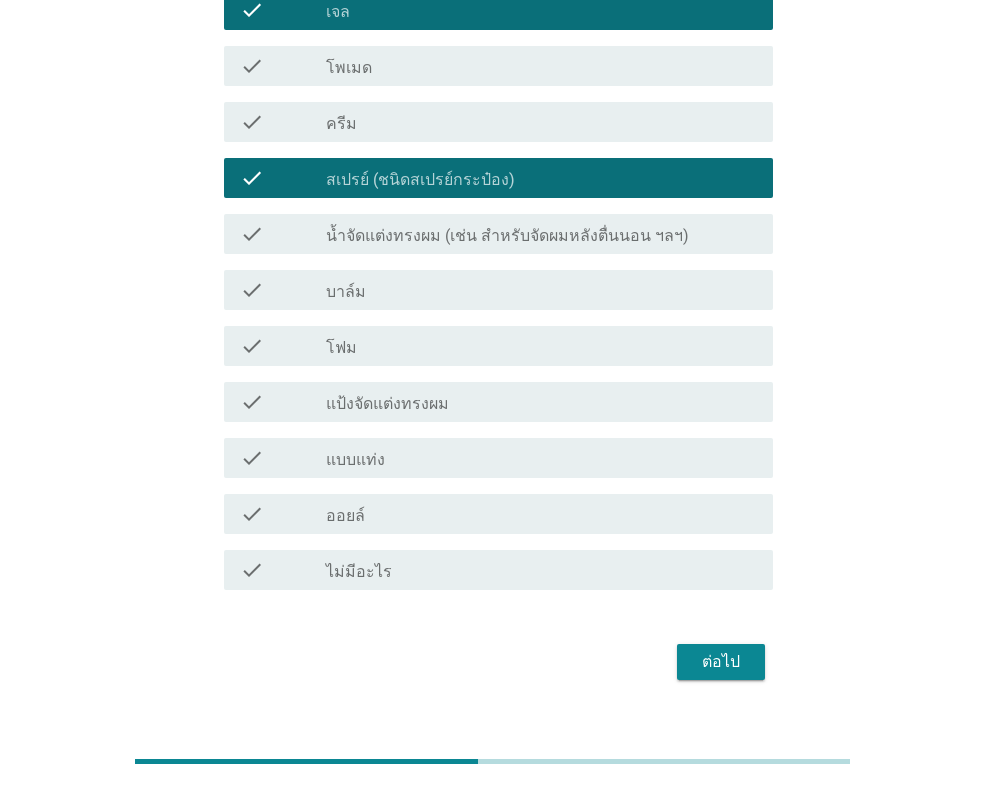 scroll, scrollTop: 810, scrollLeft: 0, axis: vertical 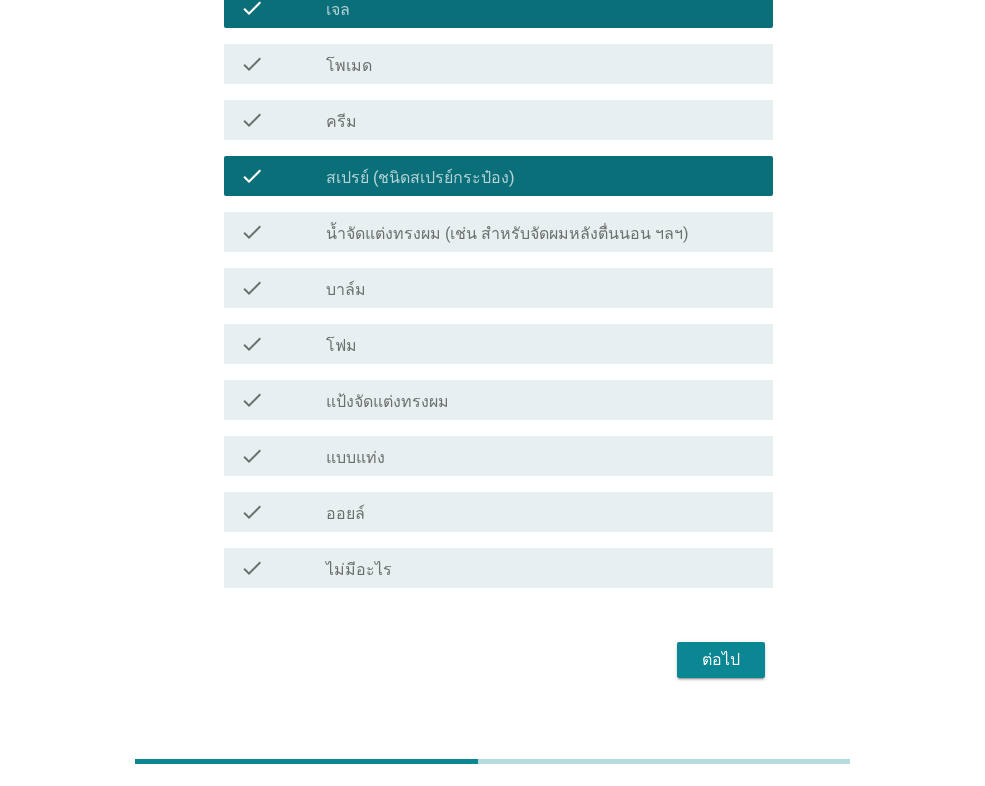 click on "ต่อไป" at bounding box center [721, 660] 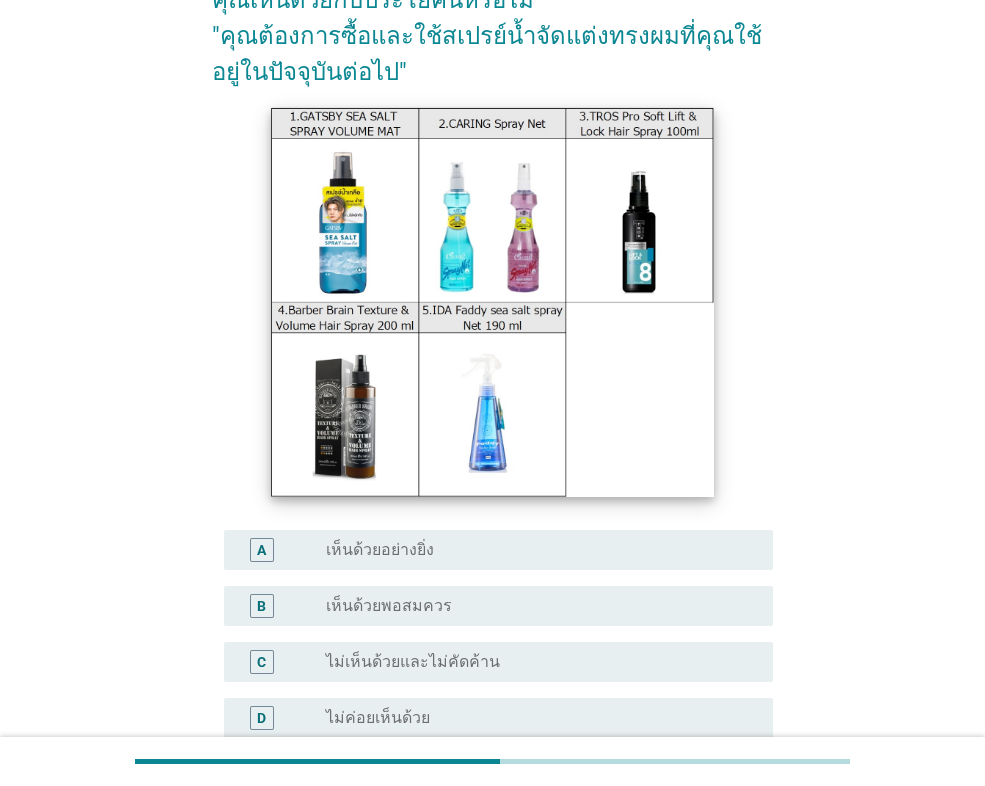 scroll, scrollTop: 300, scrollLeft: 0, axis: vertical 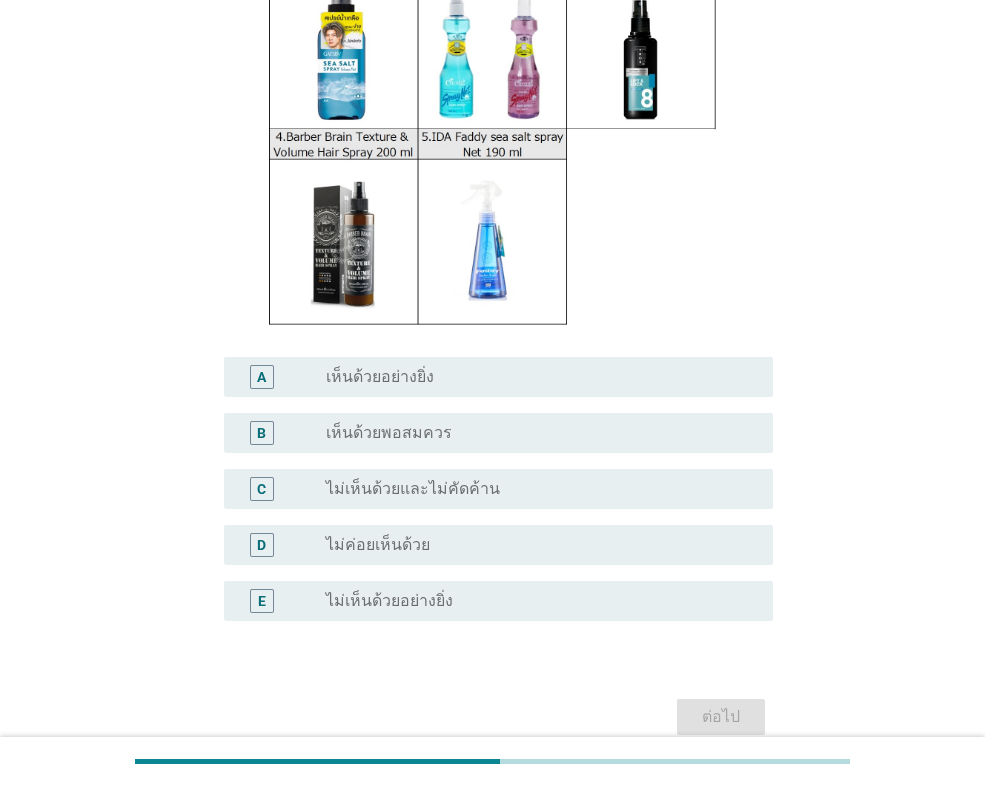 click on "radio_button_unchecked เห็นด้วยพอสมควร" at bounding box center [533, 433] 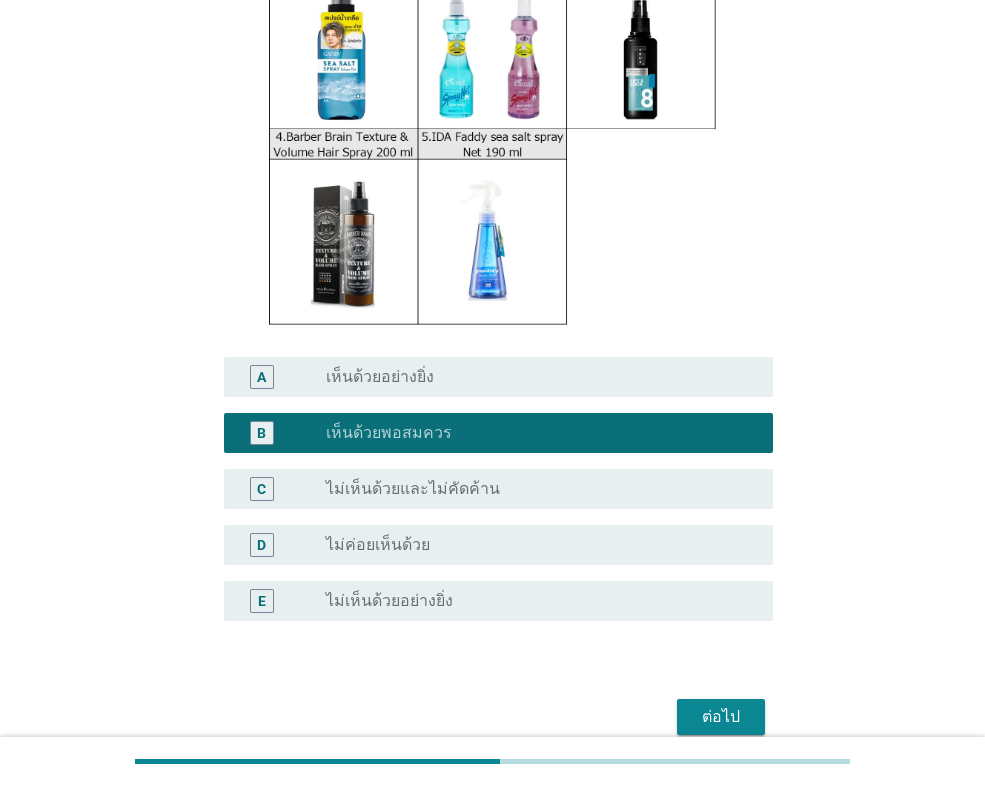 click on "ต่อไป" at bounding box center [721, 717] 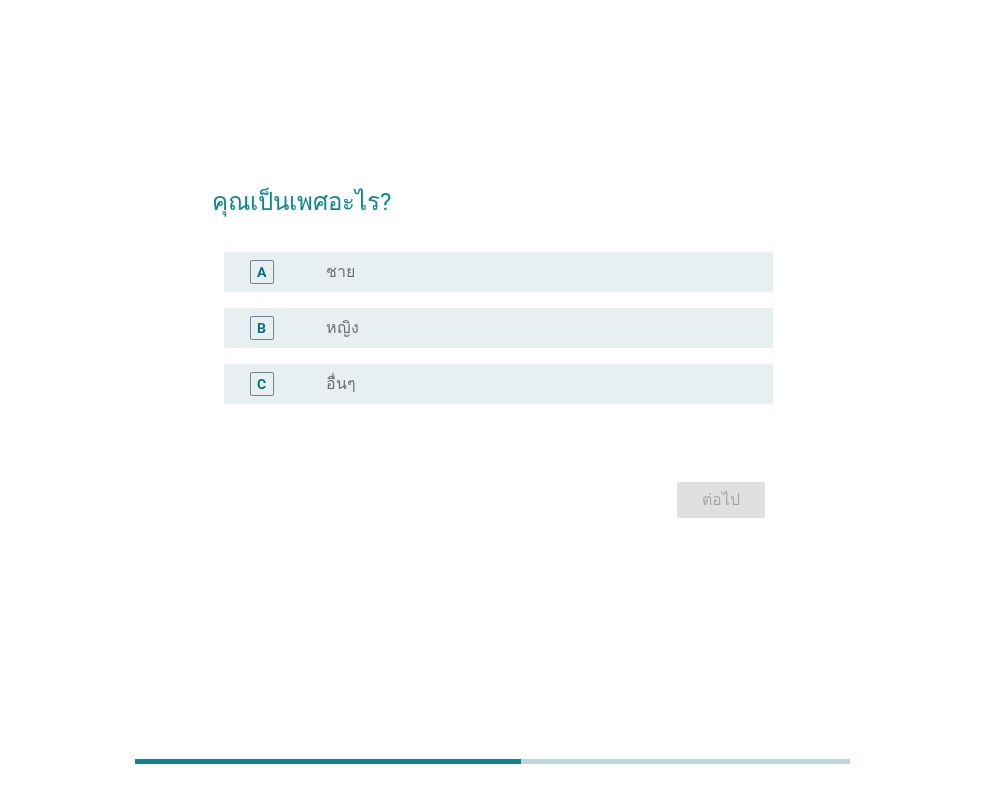 scroll, scrollTop: 0, scrollLeft: 0, axis: both 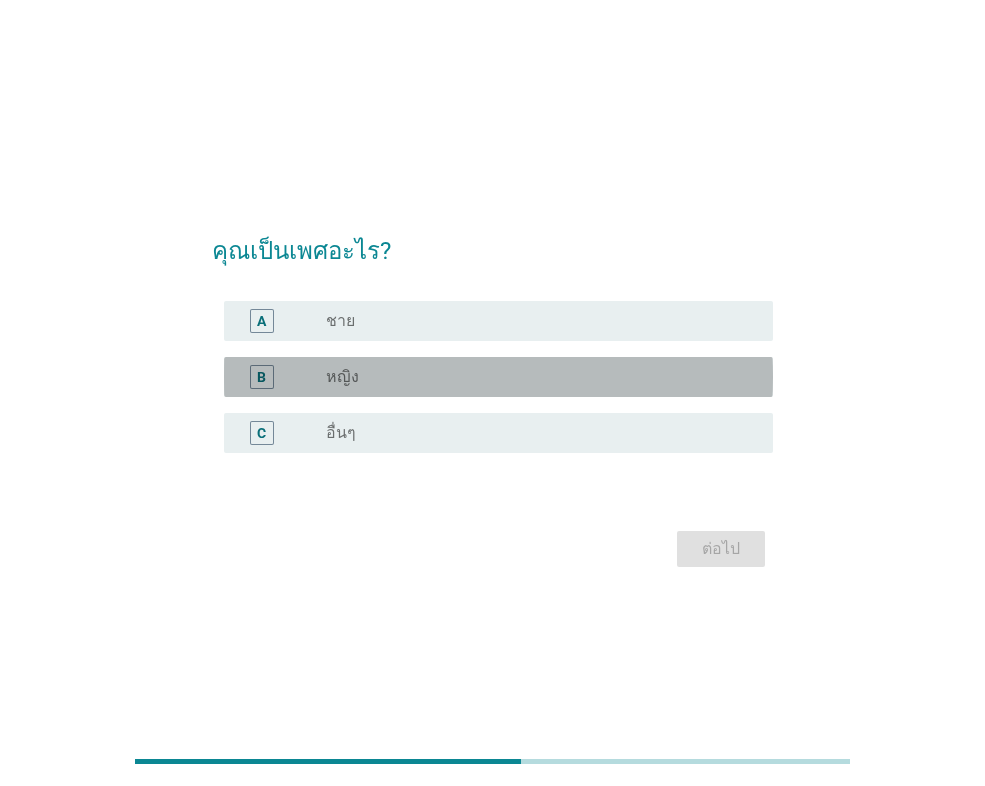 click on "radio_button_unchecked หญิง" at bounding box center (533, 377) 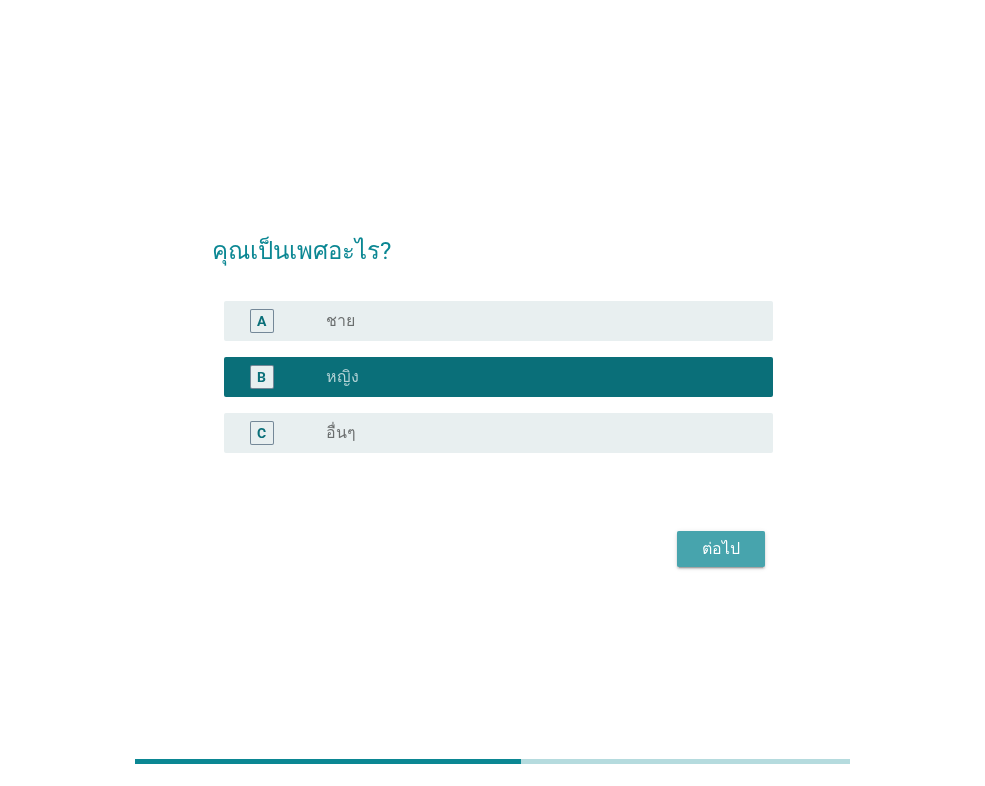 click on "ต่อไป" at bounding box center [721, 549] 